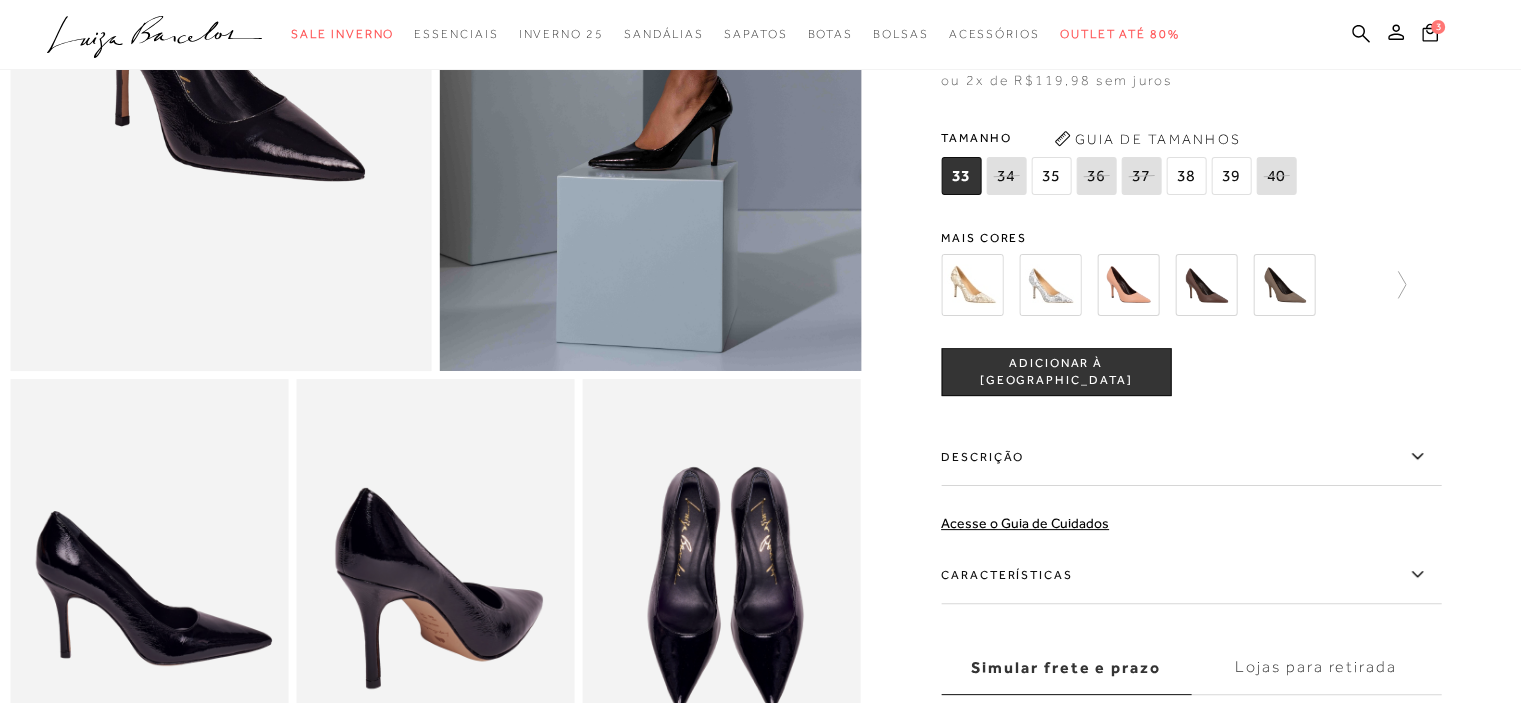 scroll, scrollTop: 403, scrollLeft: 0, axis: vertical 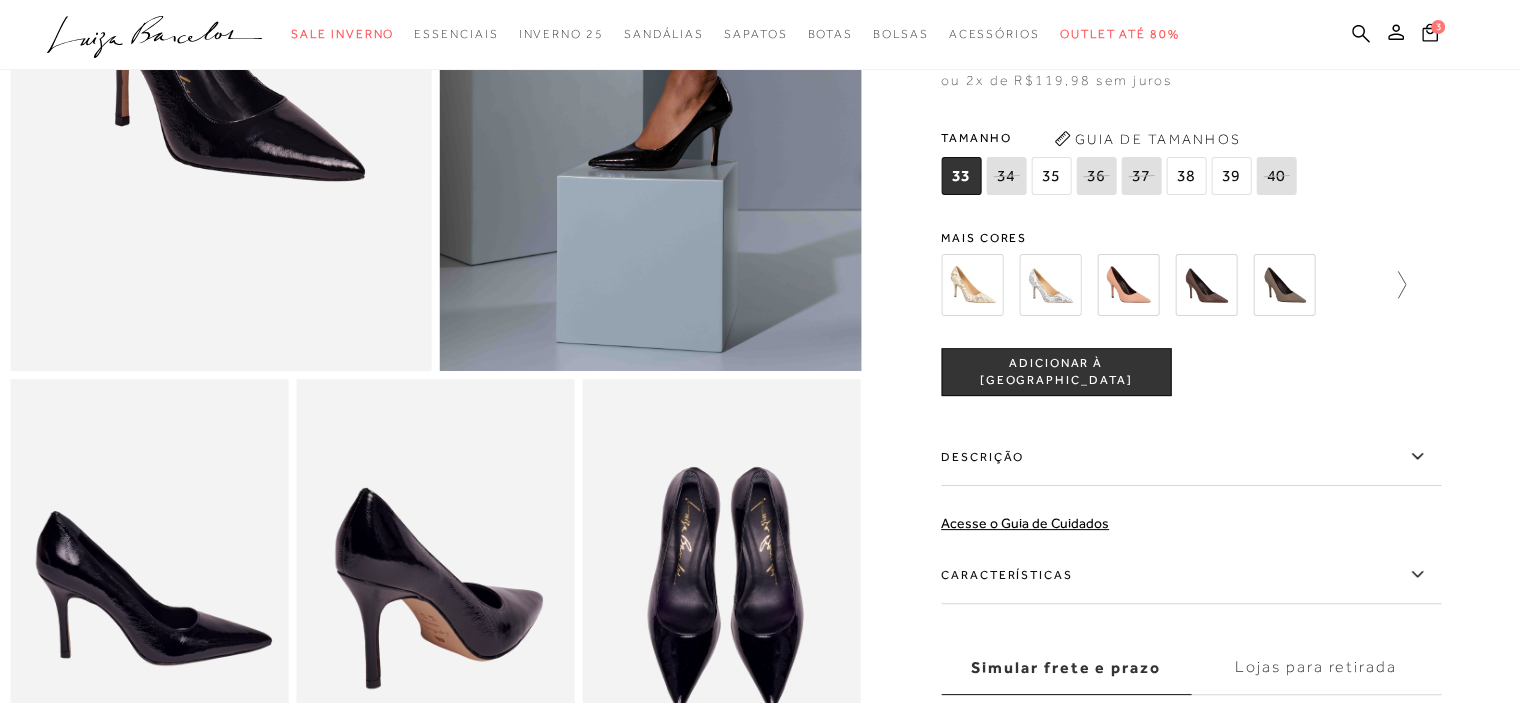 click 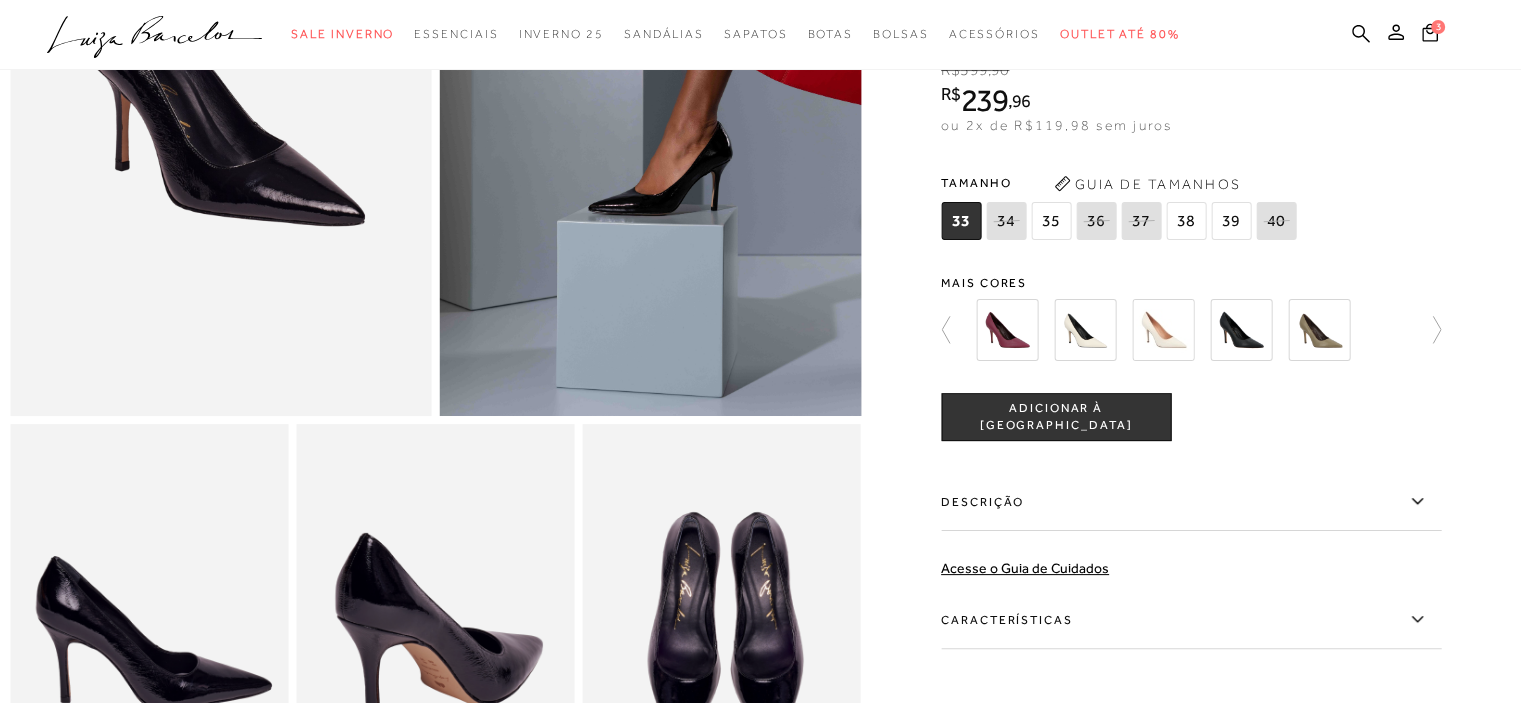 scroll, scrollTop: 303, scrollLeft: 0, axis: vertical 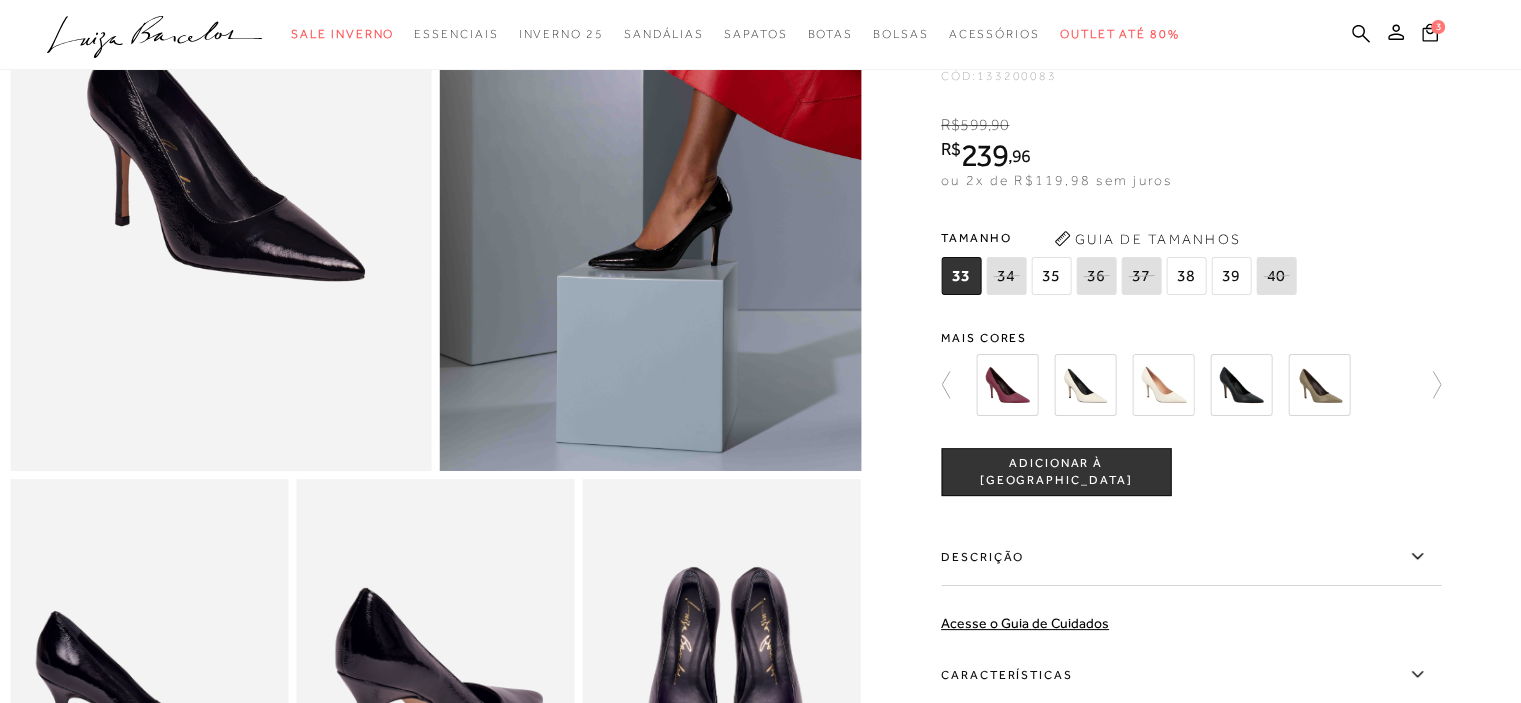 click 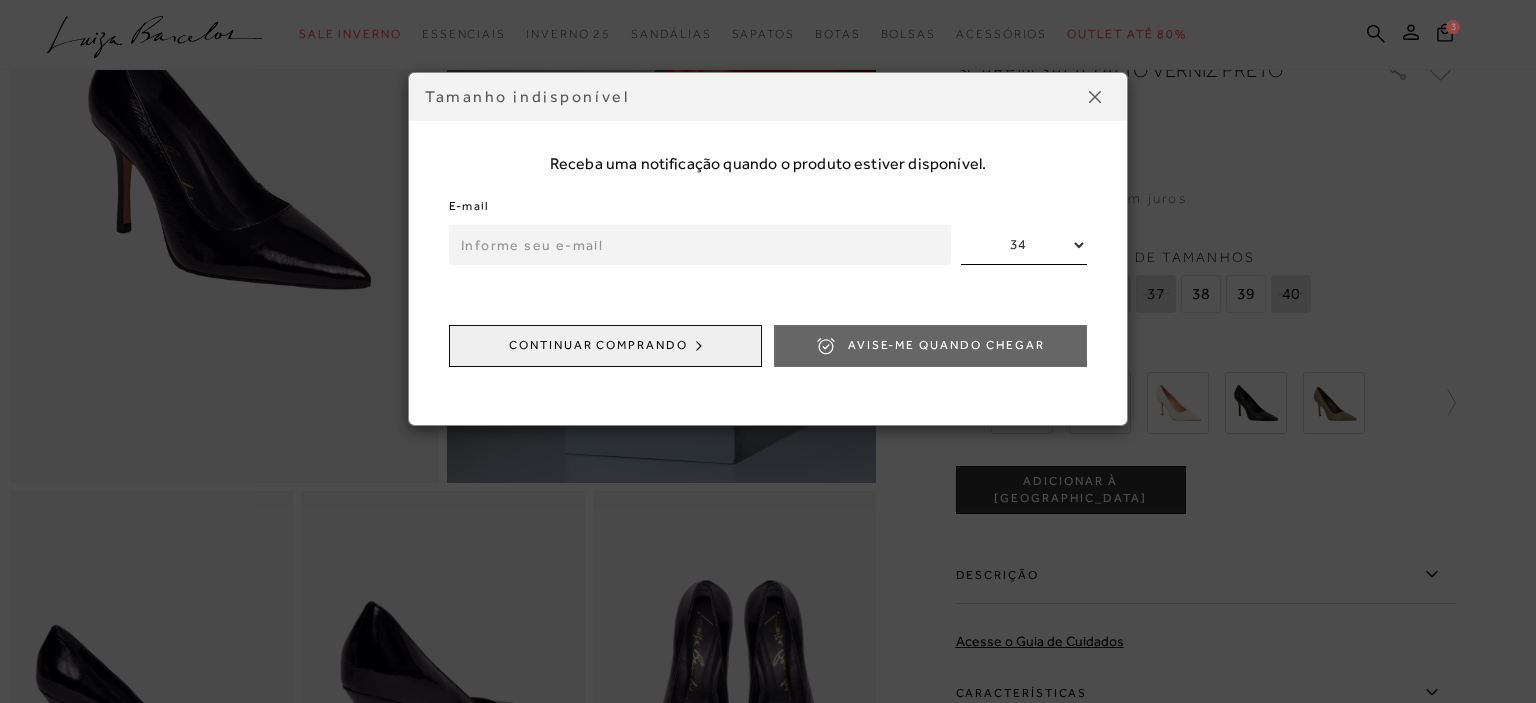 click at bounding box center [700, 245] 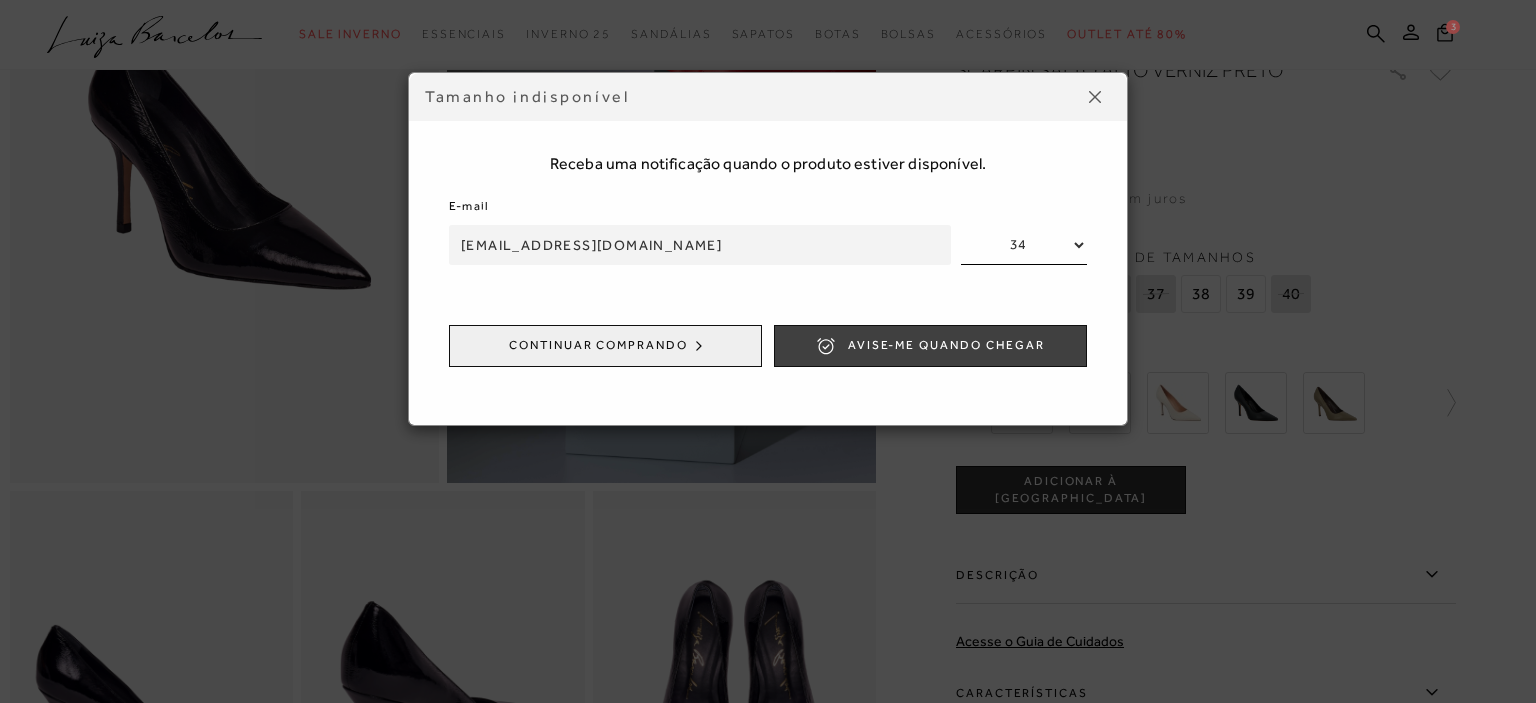 click on "Avise-me quando chegar" at bounding box center (946, 345) 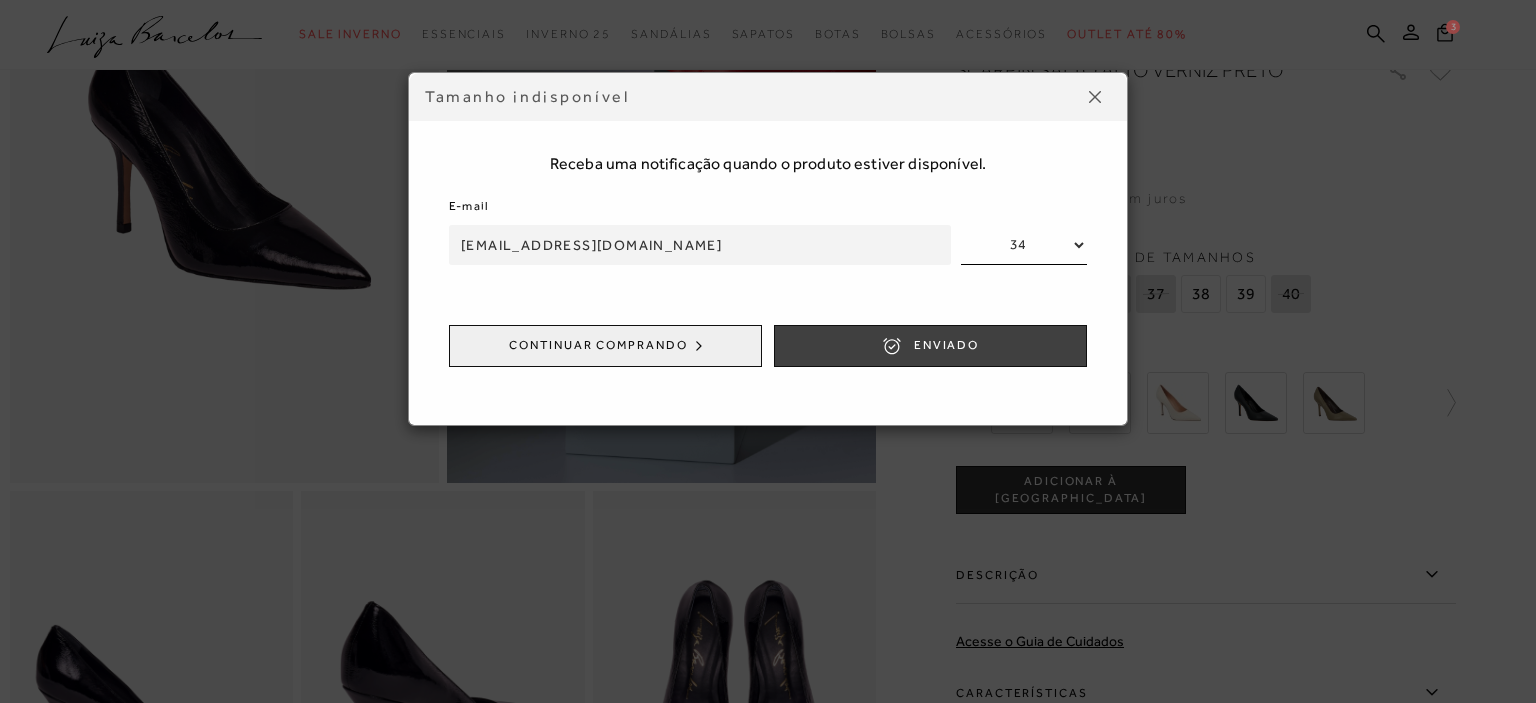 click on "ENVIADO" at bounding box center (930, 346) 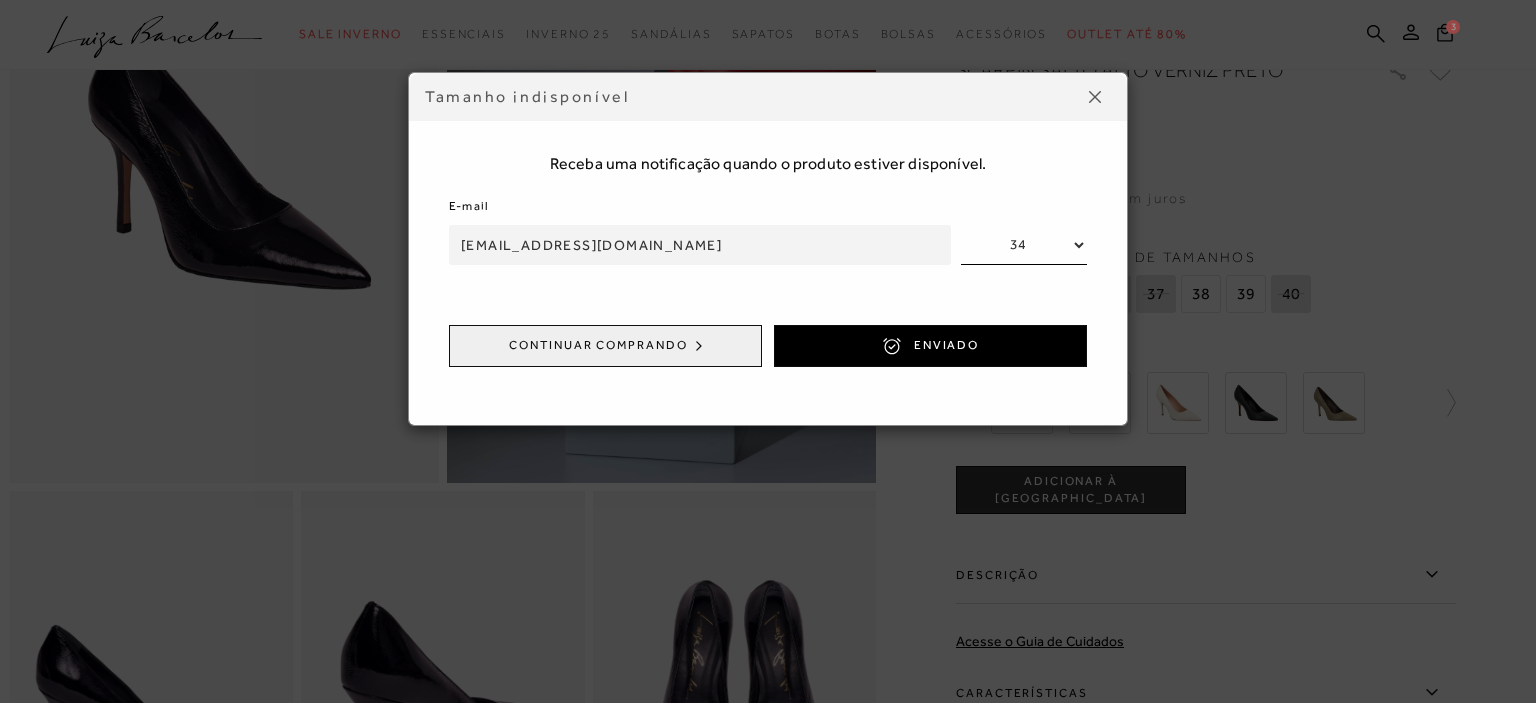 click on "Continuar comprando" at bounding box center [605, 346] 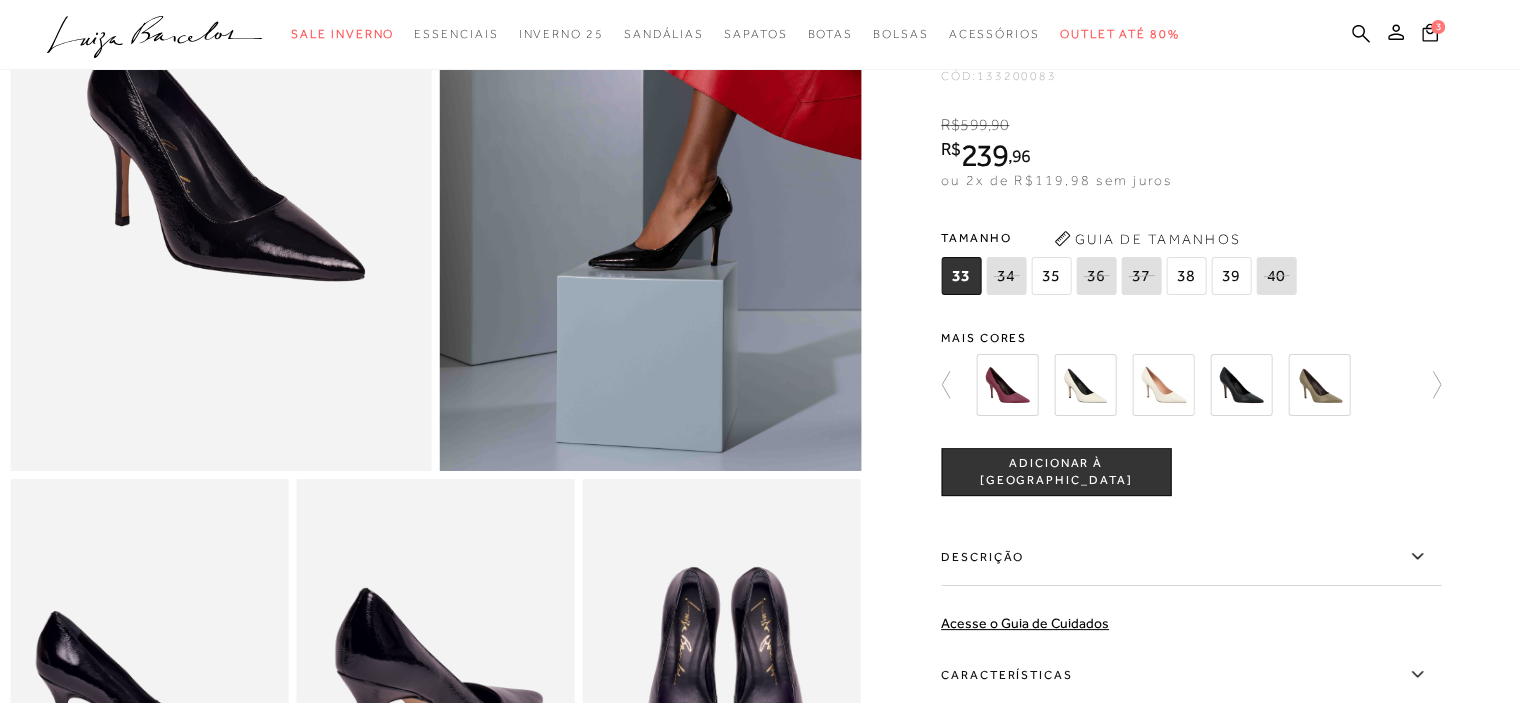 click on "35" at bounding box center [1051, 276] 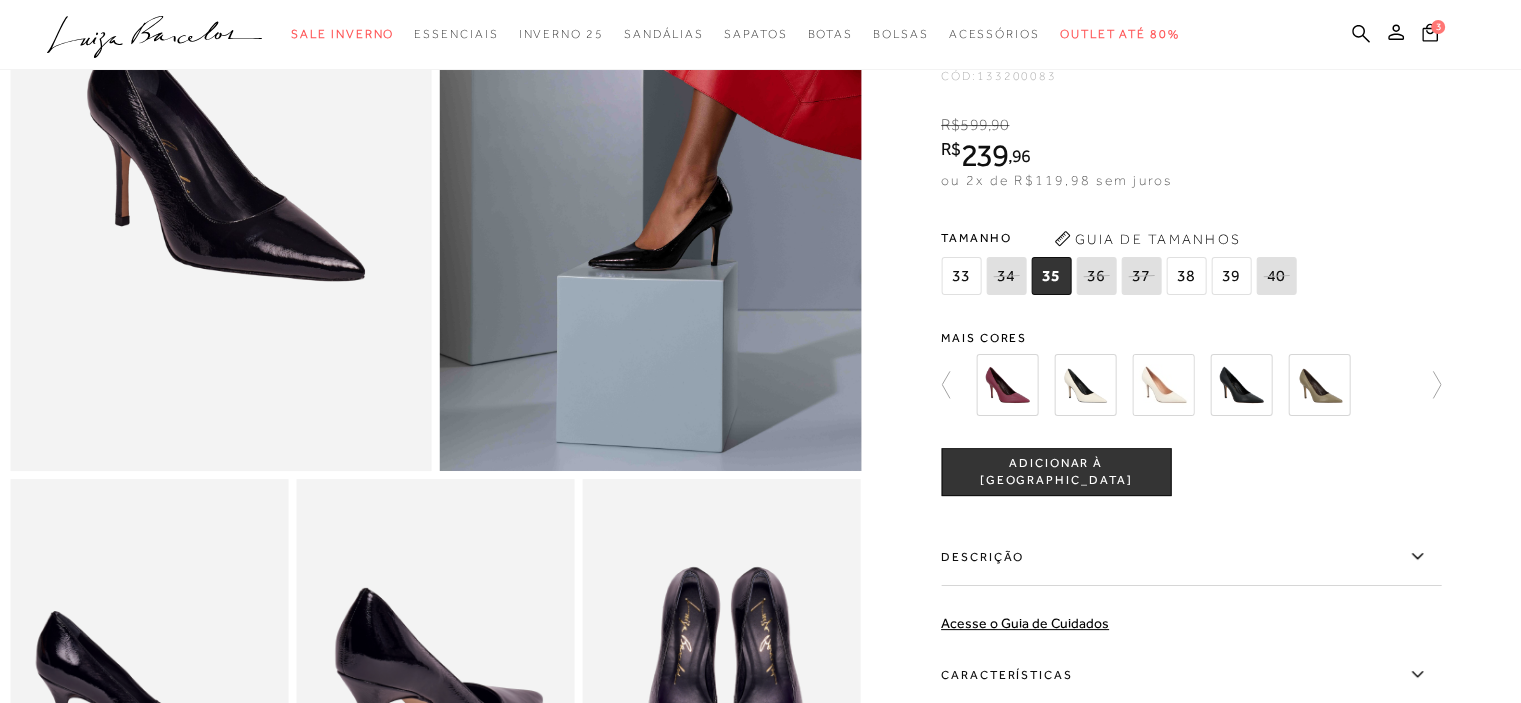 click on "Guia de Tamanhos" at bounding box center (1147, 239) 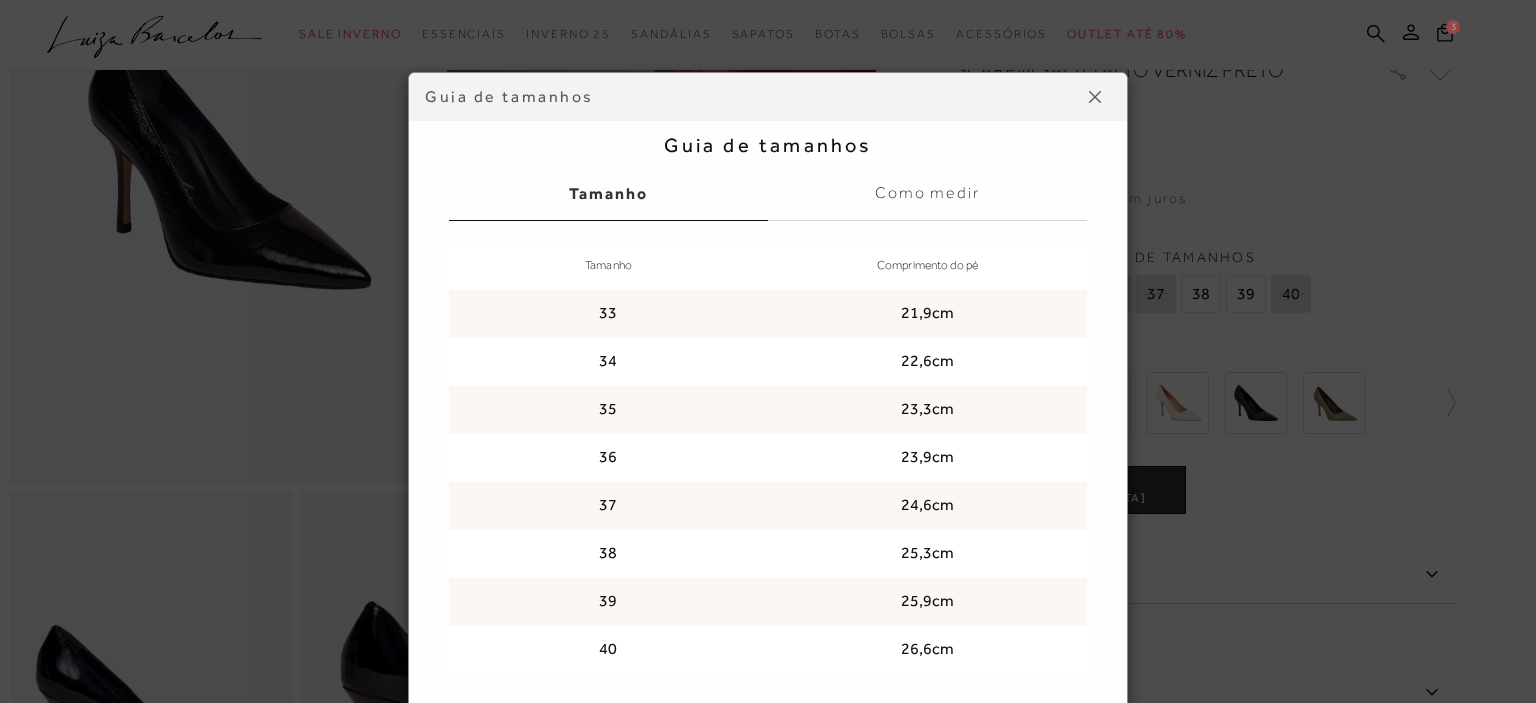 click at bounding box center [1095, 97] 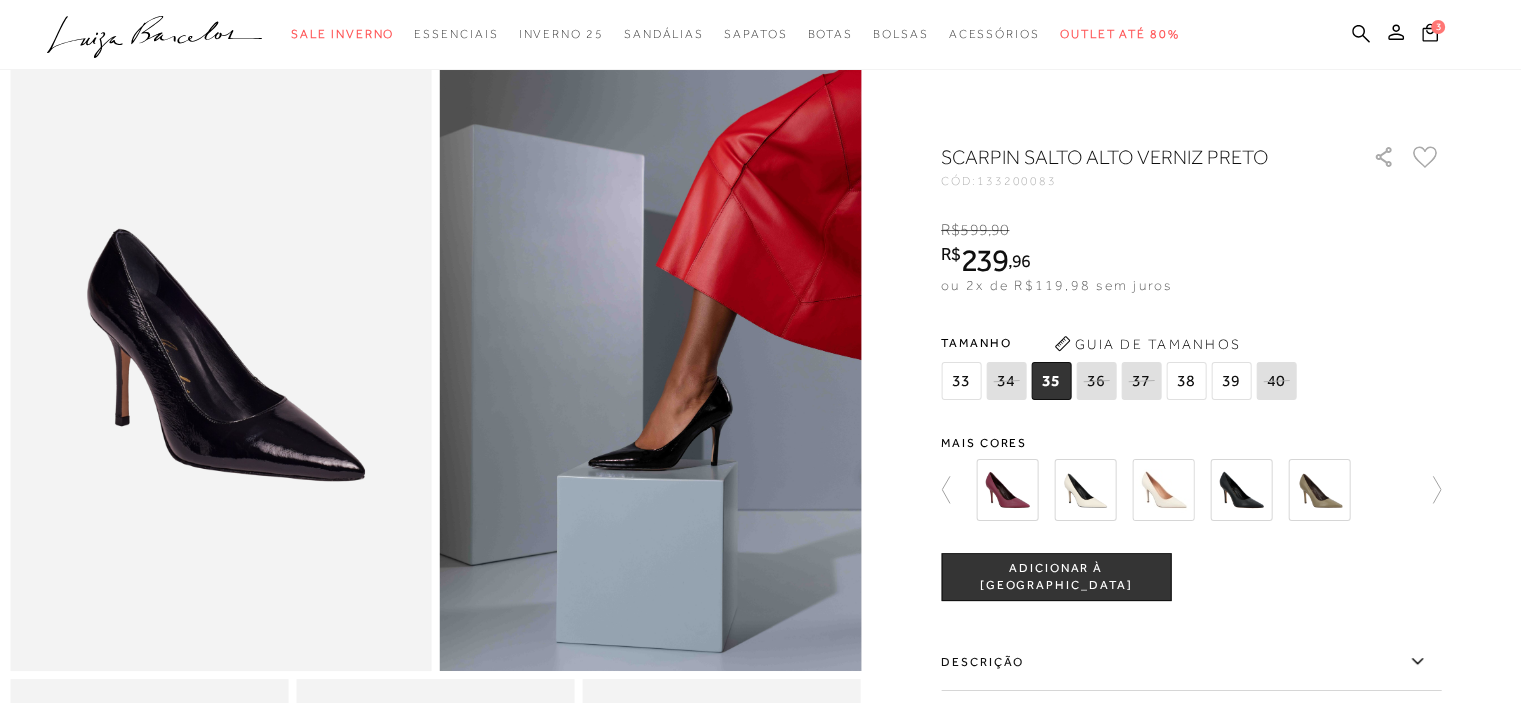 scroll, scrollTop: 3, scrollLeft: 0, axis: vertical 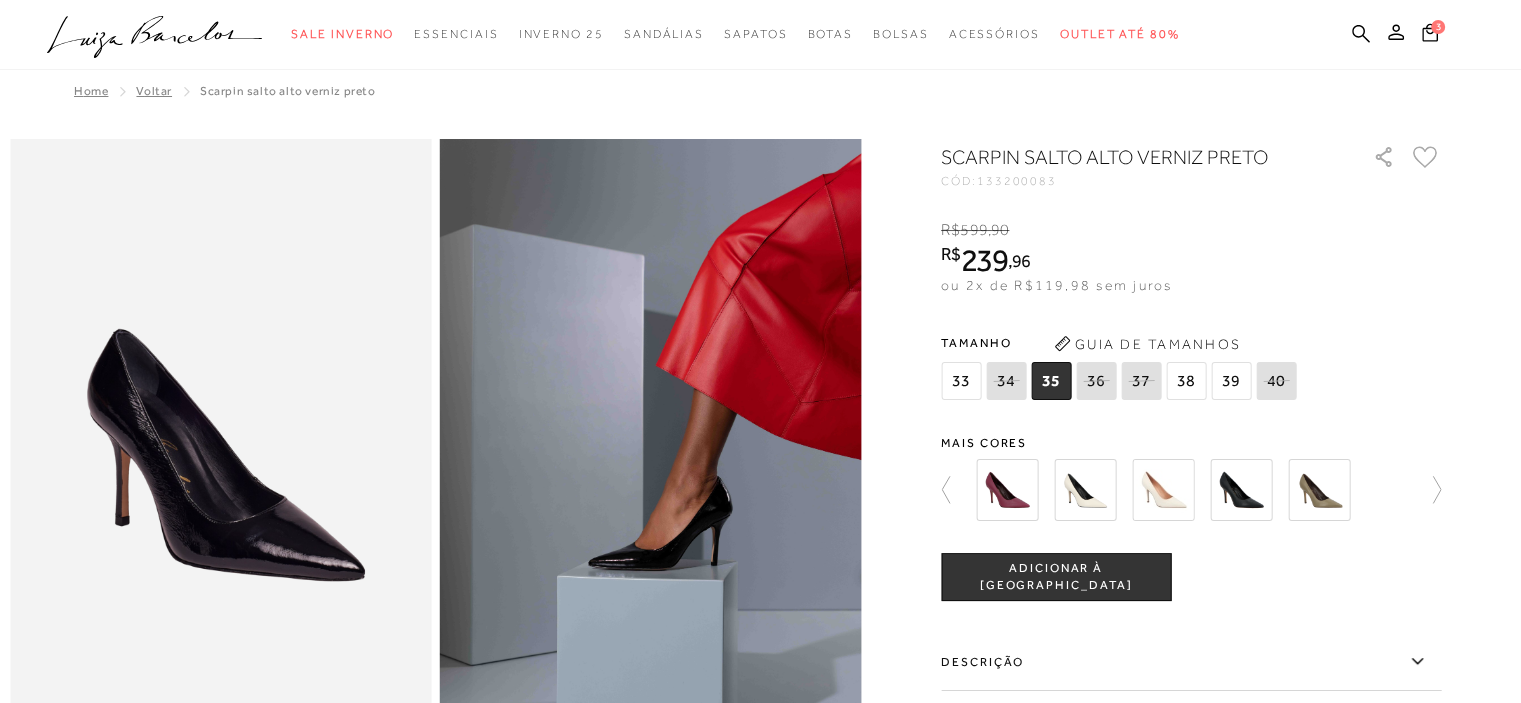 click at bounding box center (1241, 490) 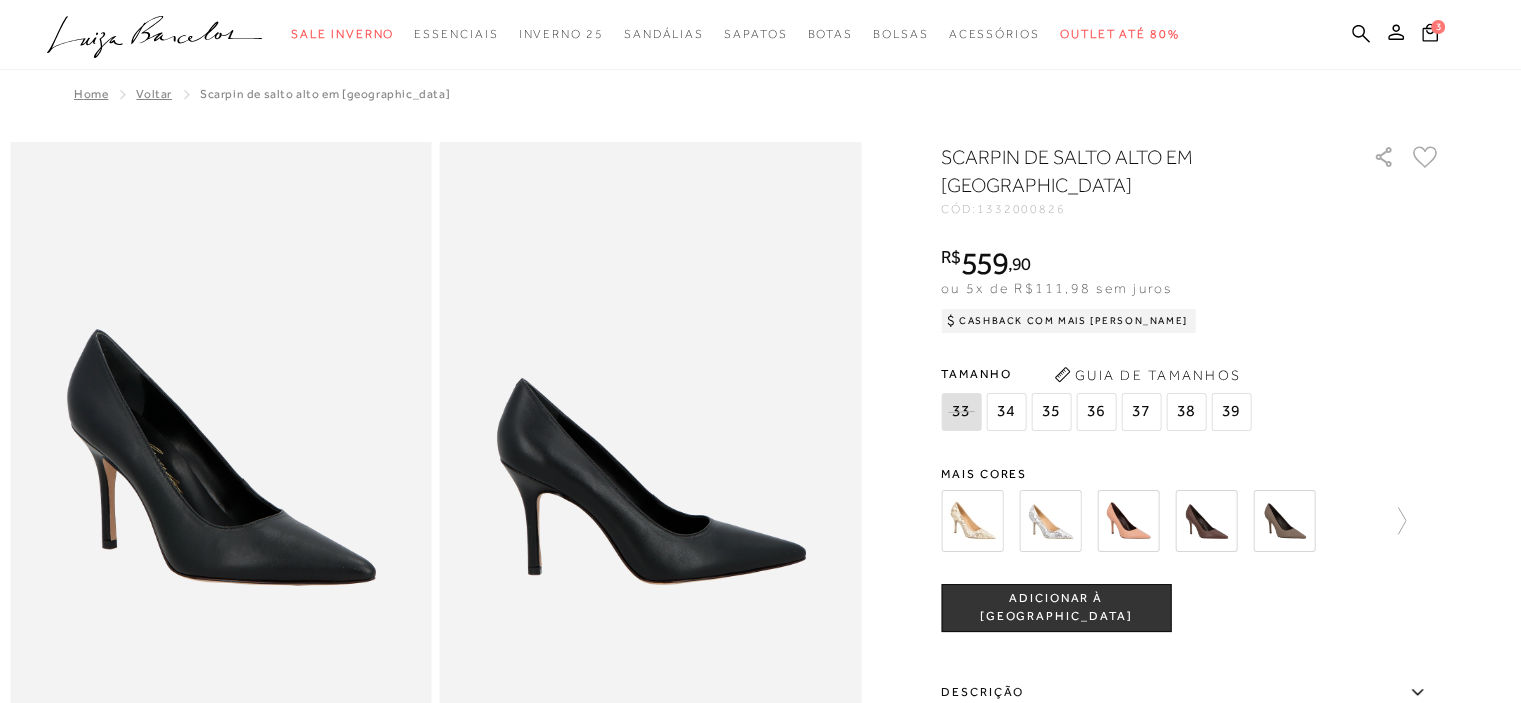scroll, scrollTop: 0, scrollLeft: 0, axis: both 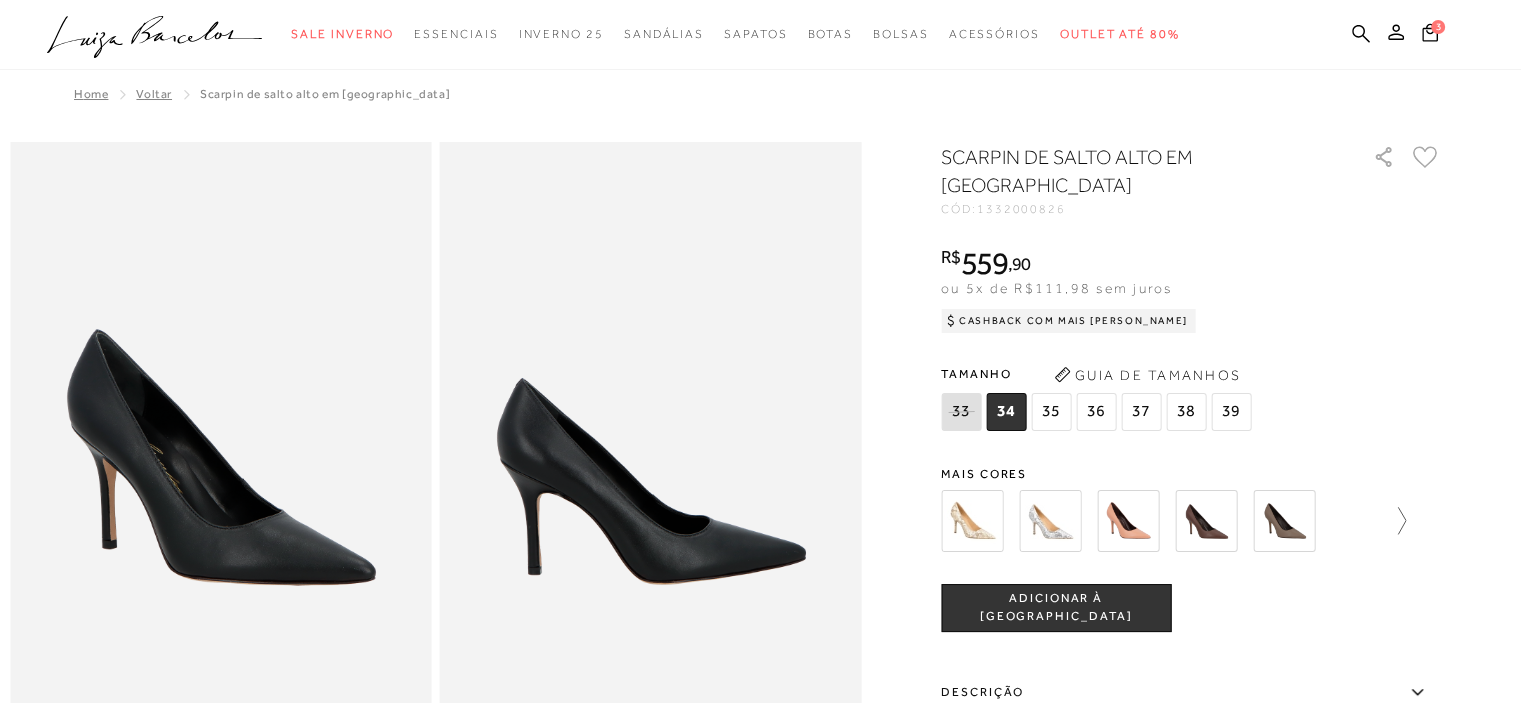 click 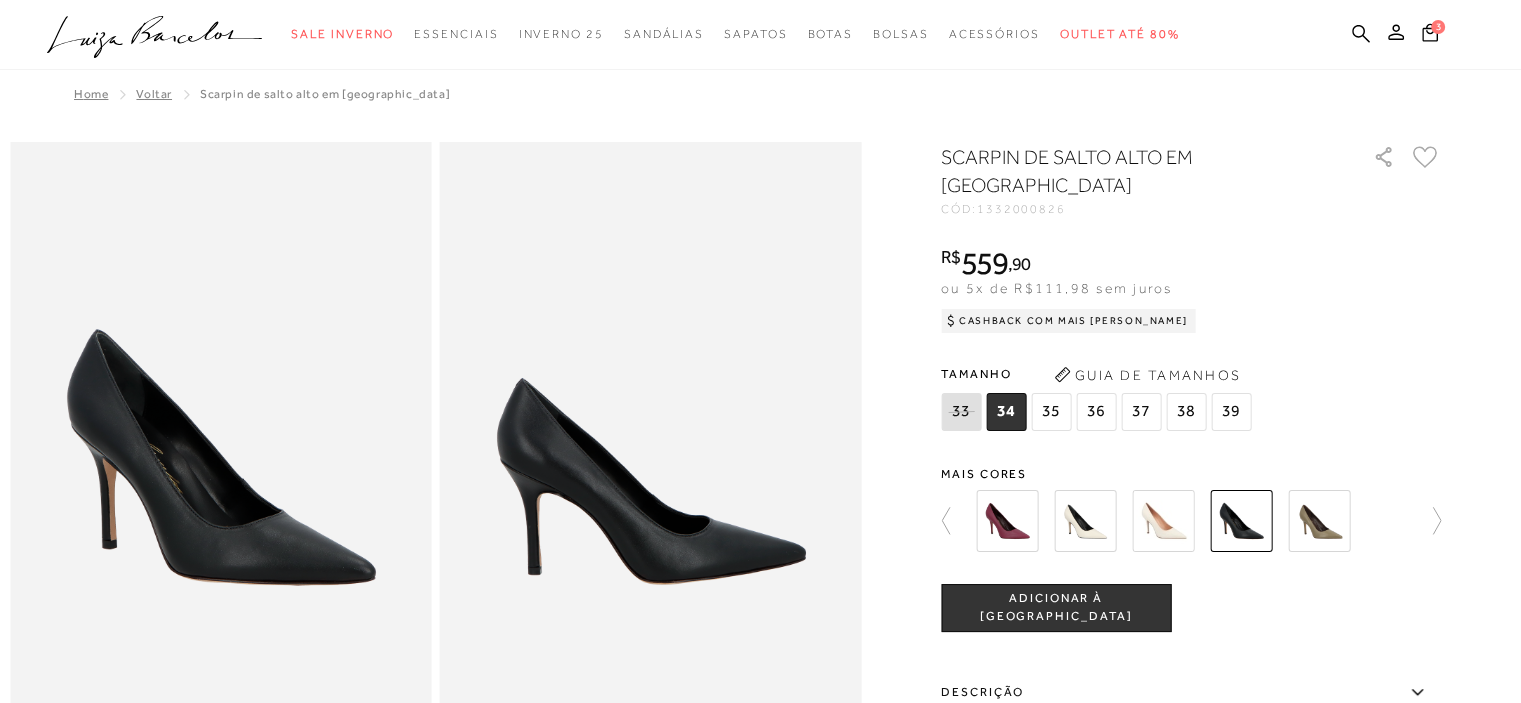 click at bounding box center [1241, 521] 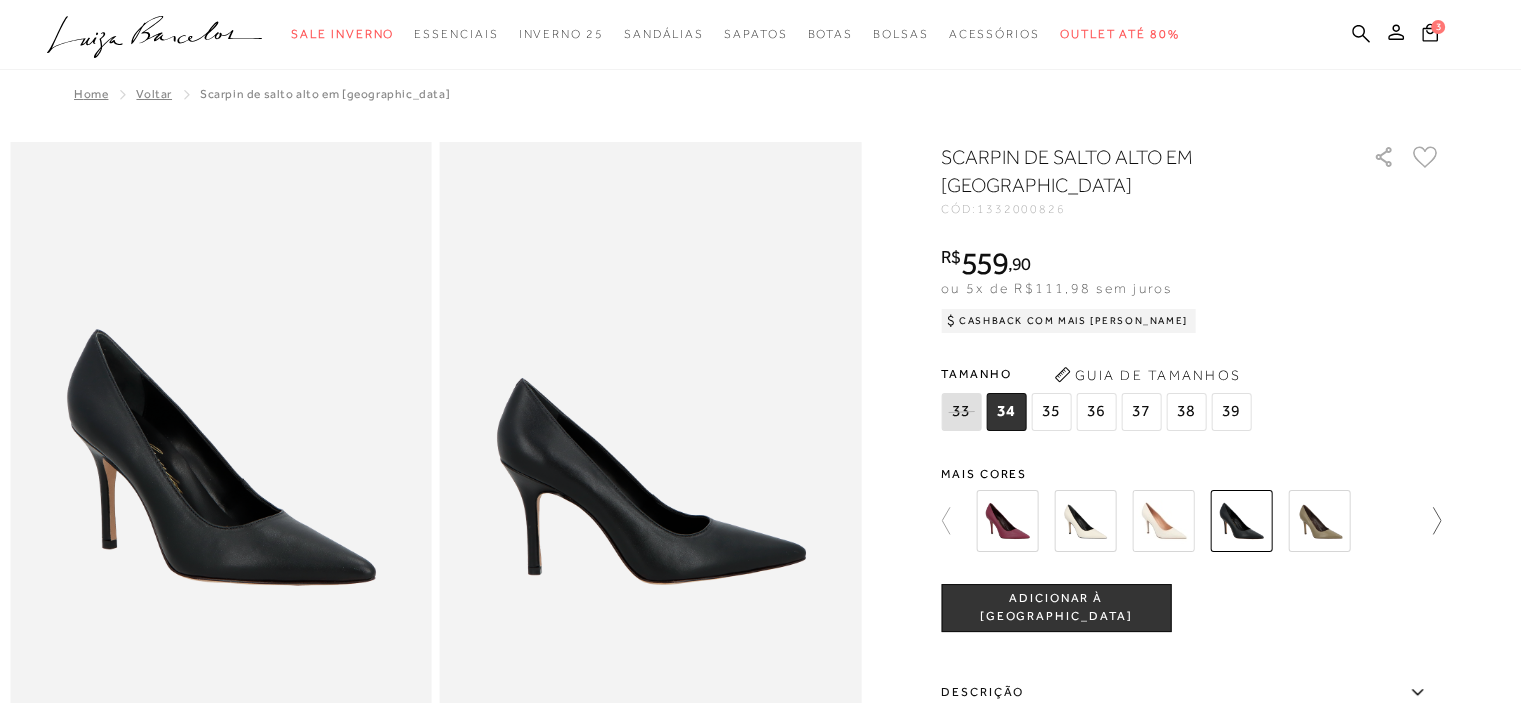 click 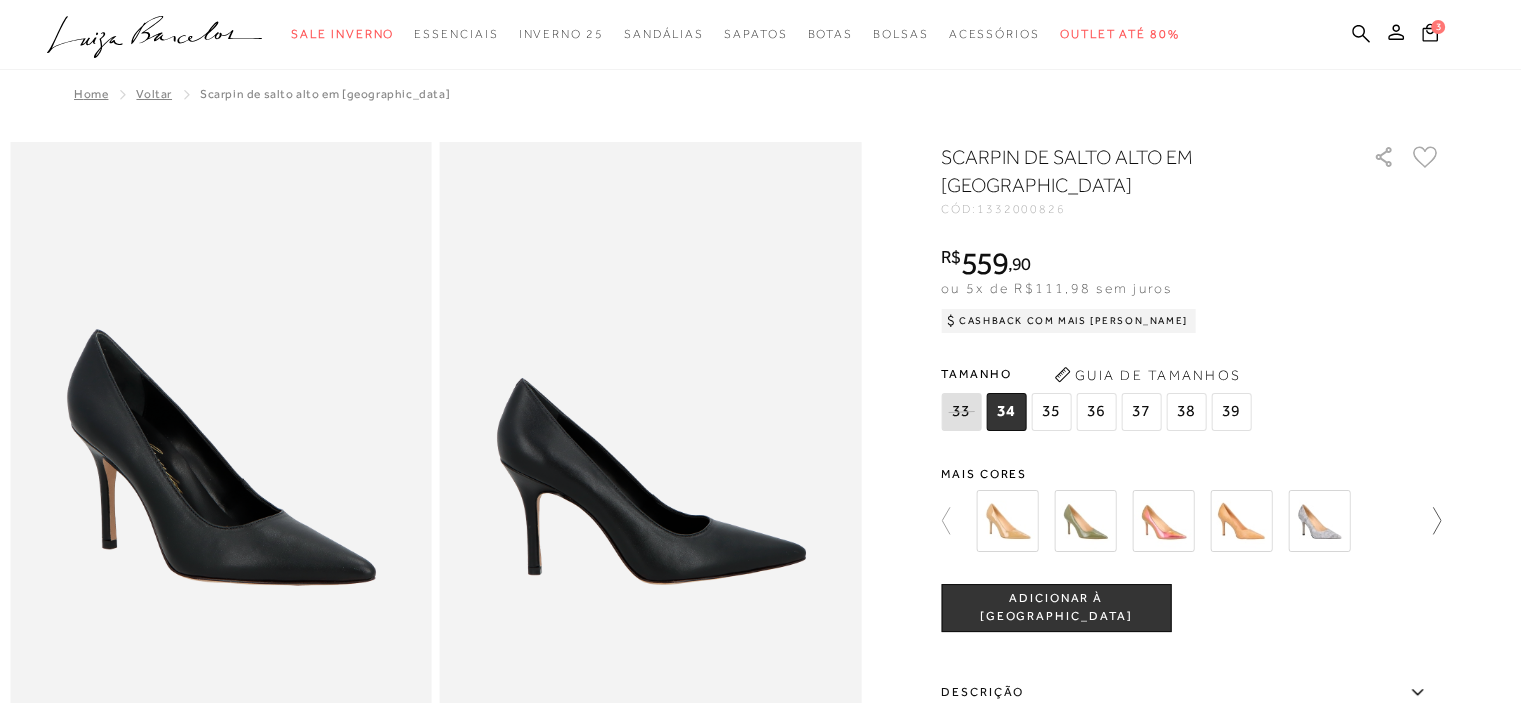 click 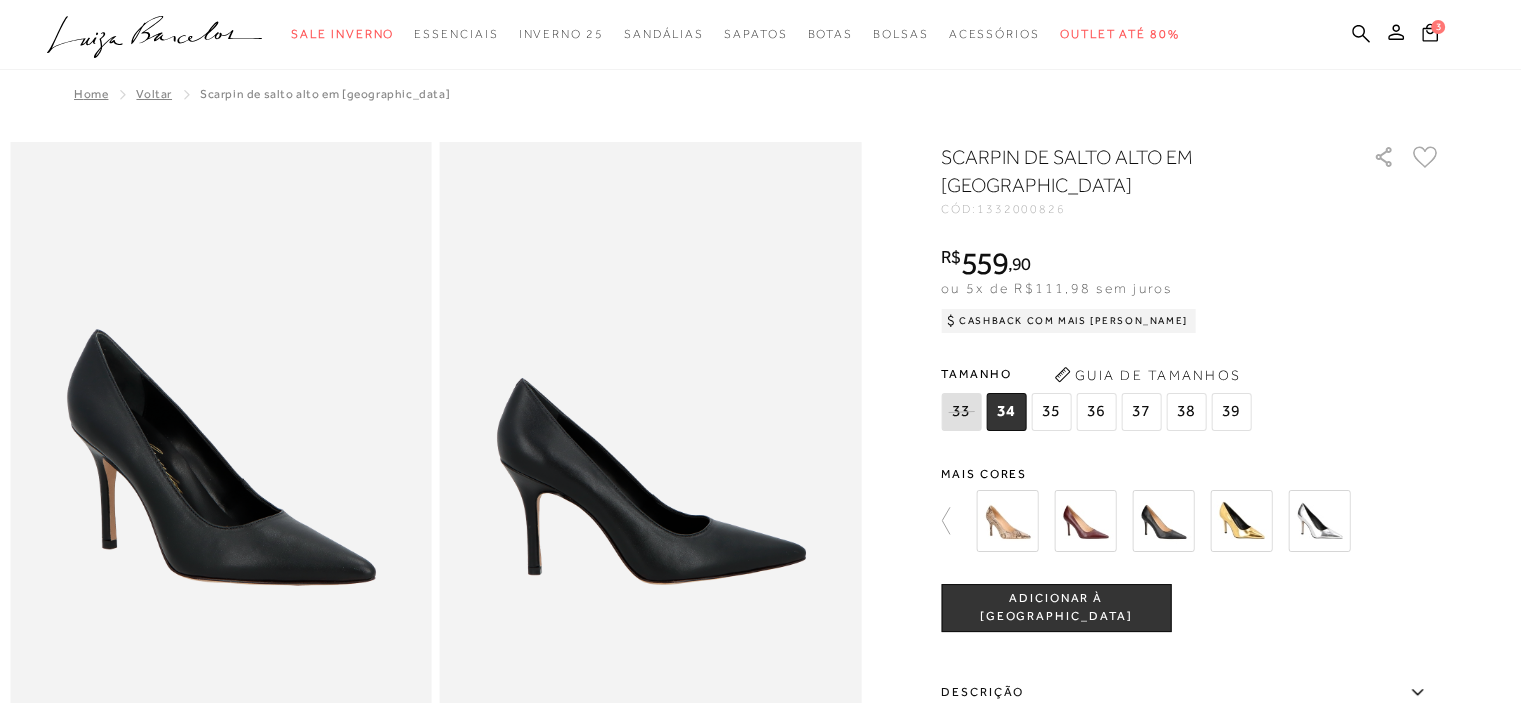 click at bounding box center (1163, 521) 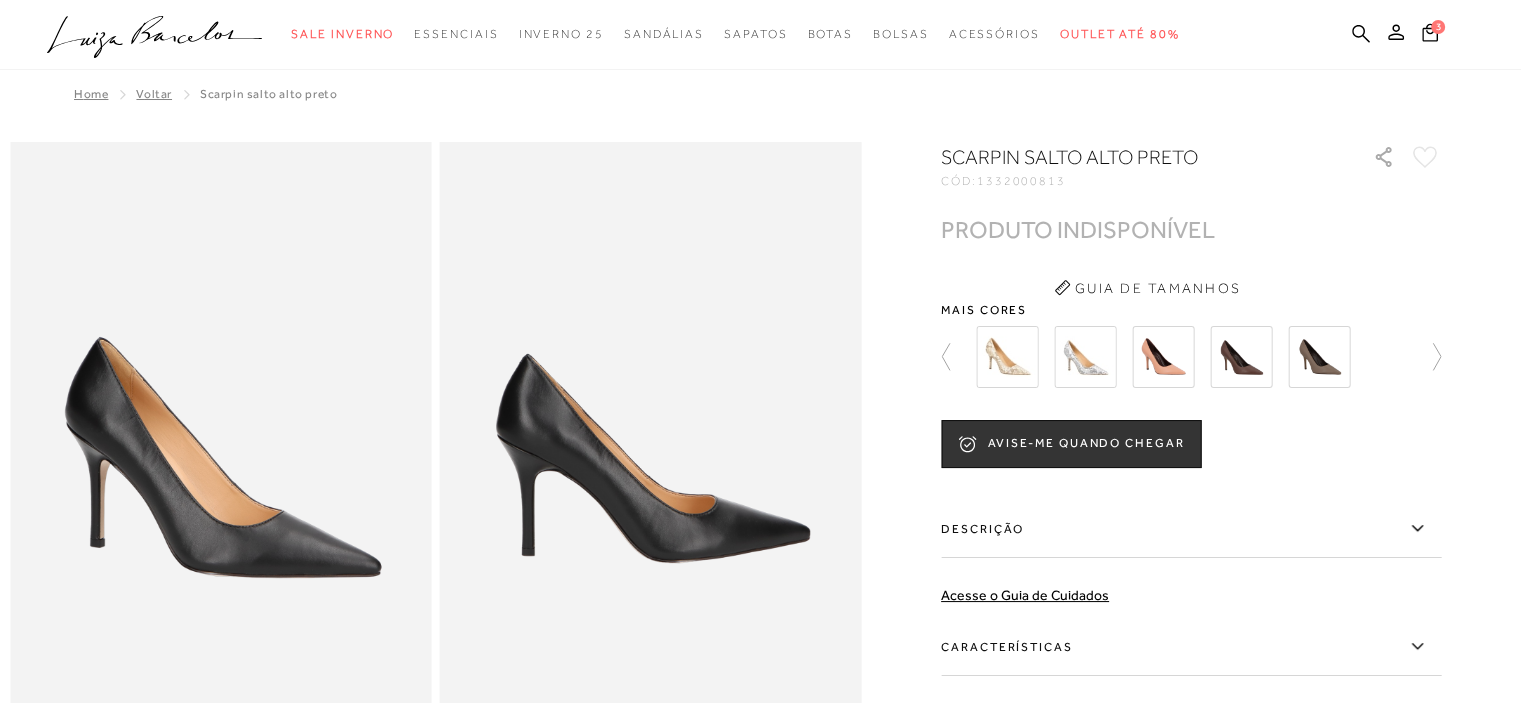 scroll, scrollTop: 0, scrollLeft: 0, axis: both 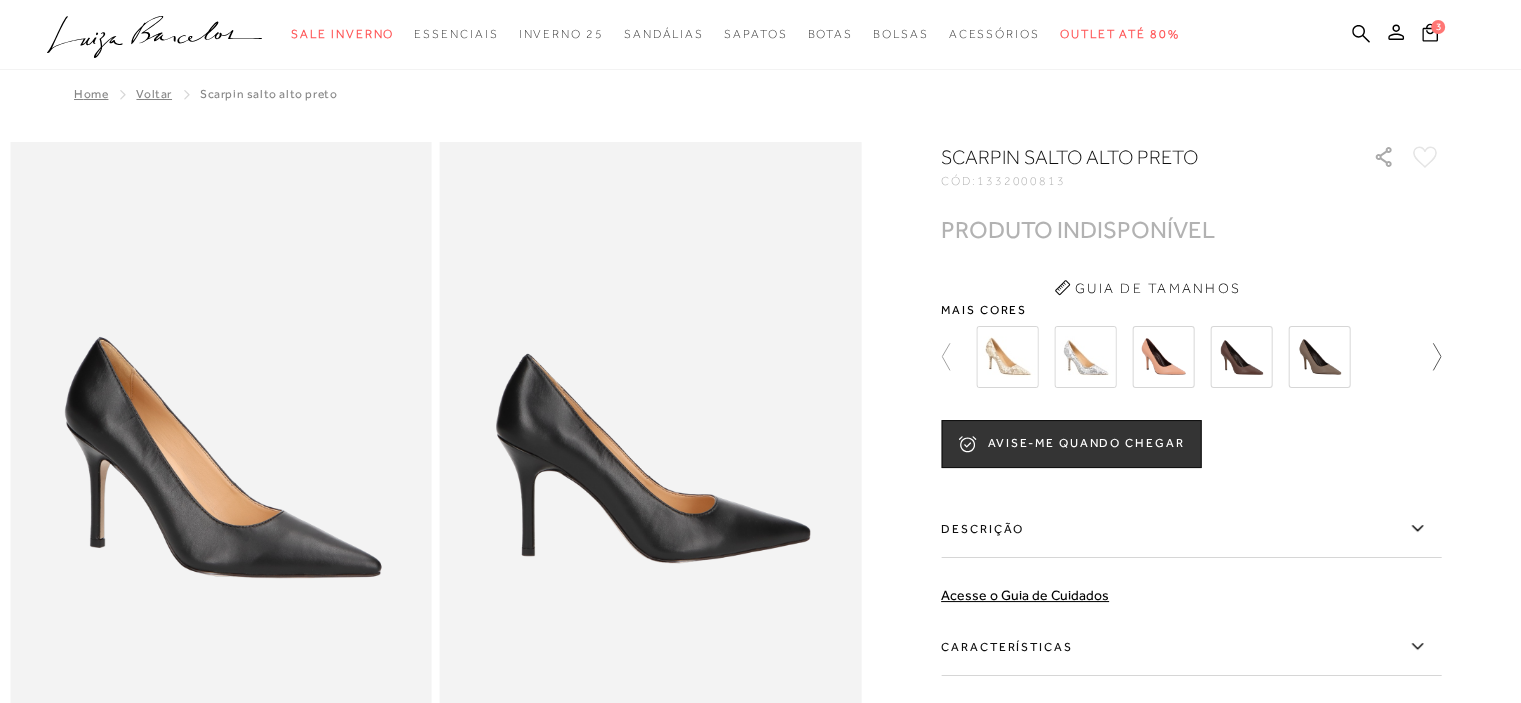 click at bounding box center (1427, 357) 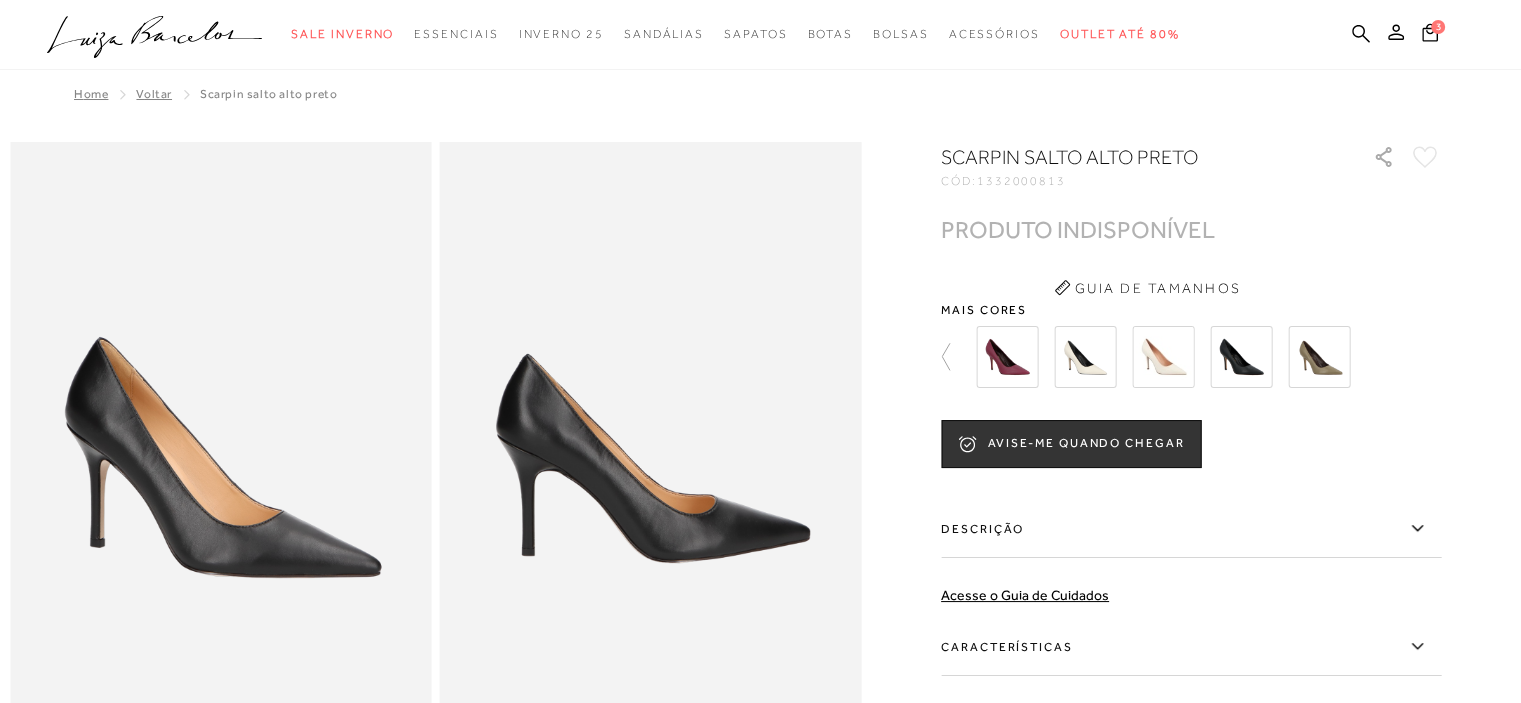 click at bounding box center [1202, 357] 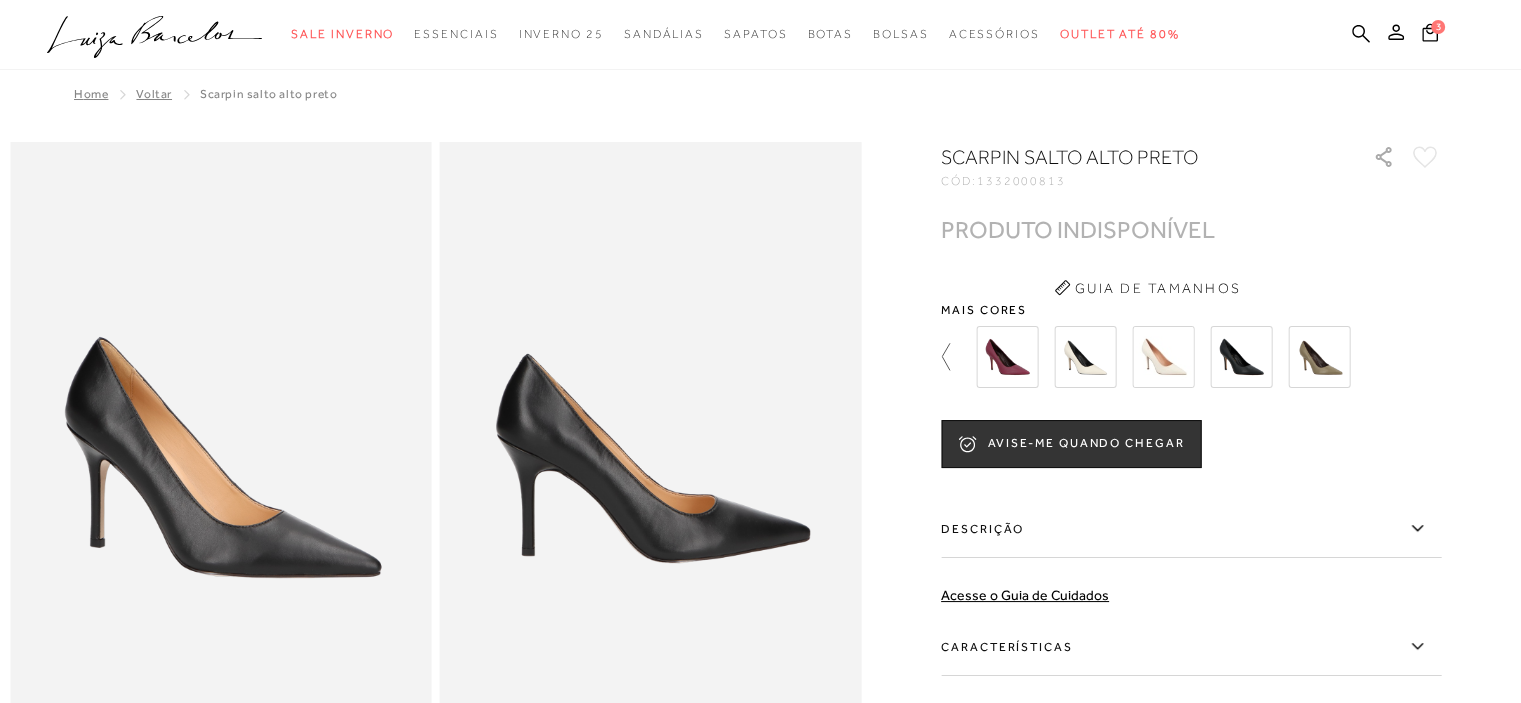 click 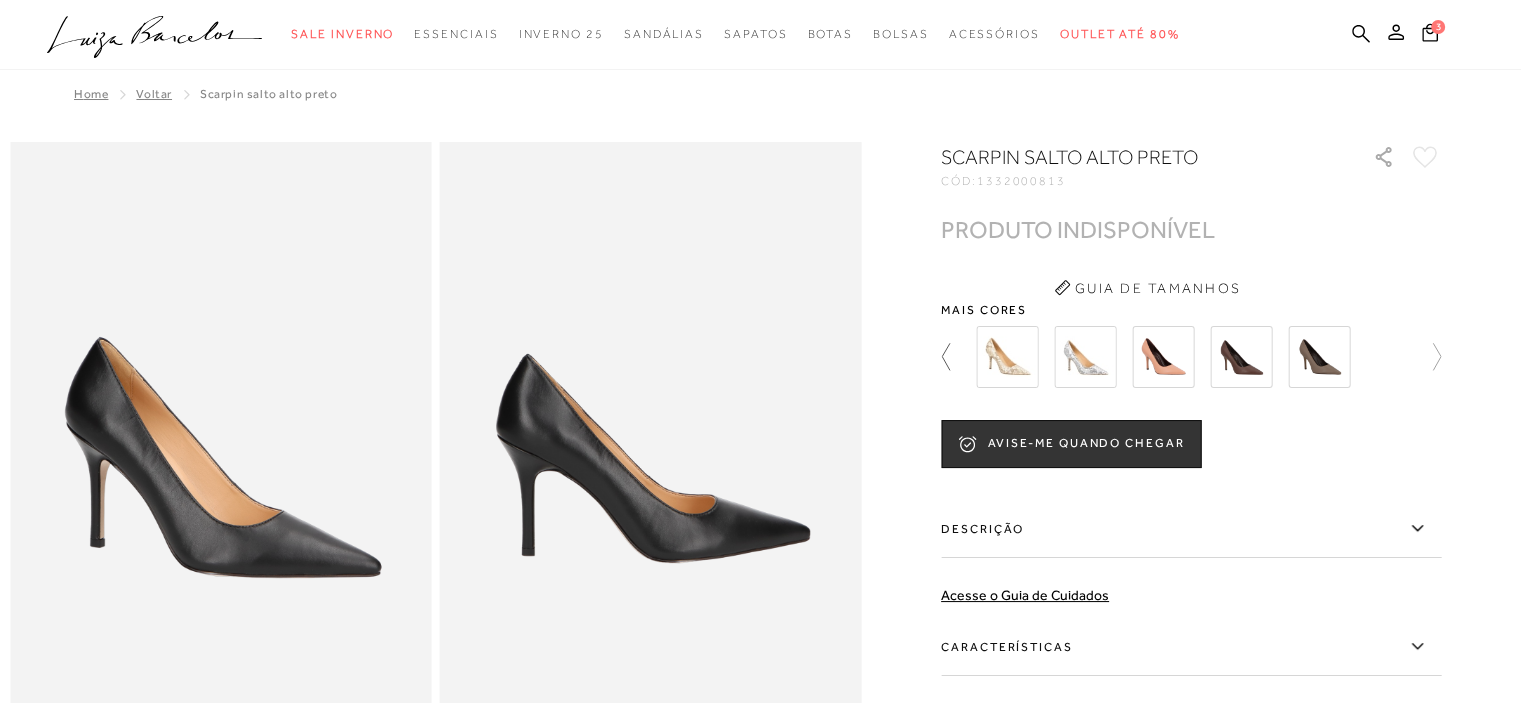 click 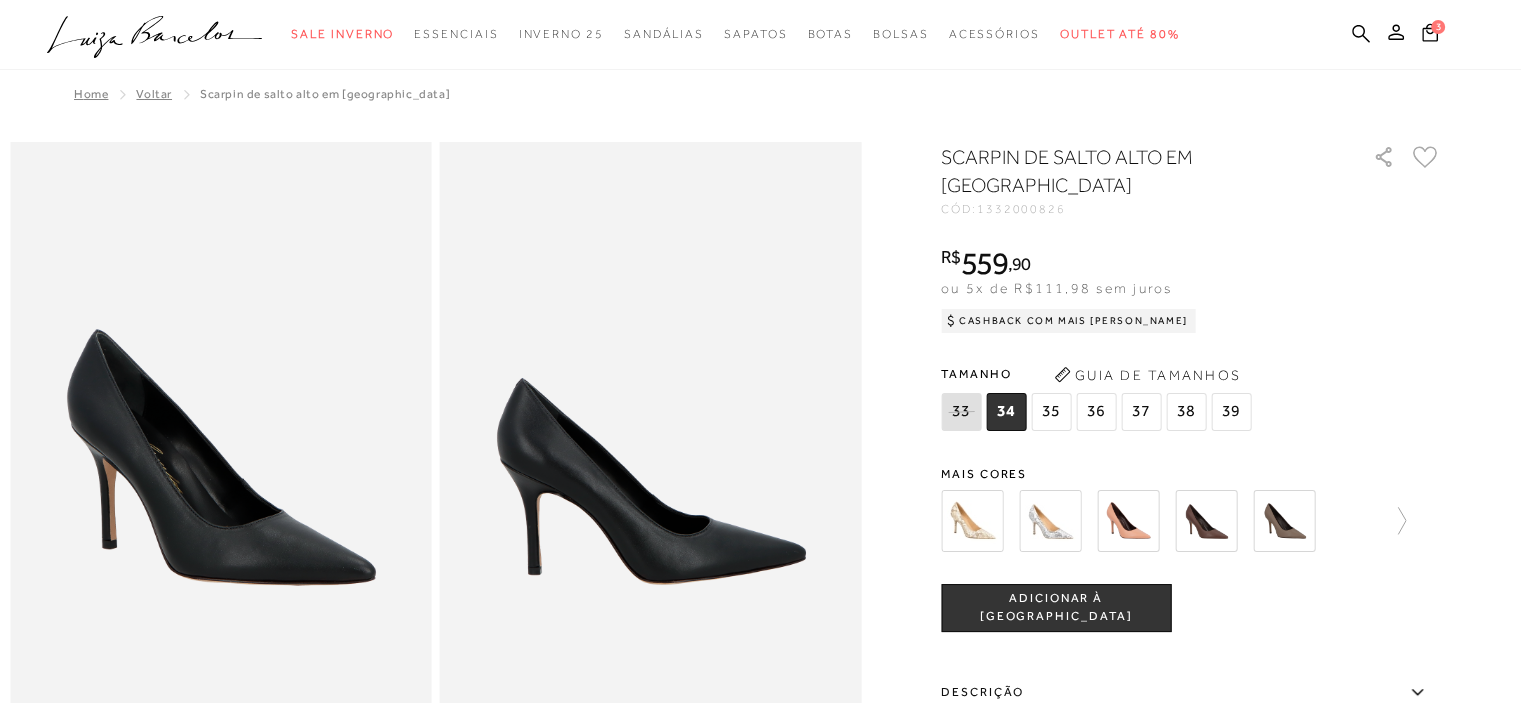scroll, scrollTop: 0, scrollLeft: 0, axis: both 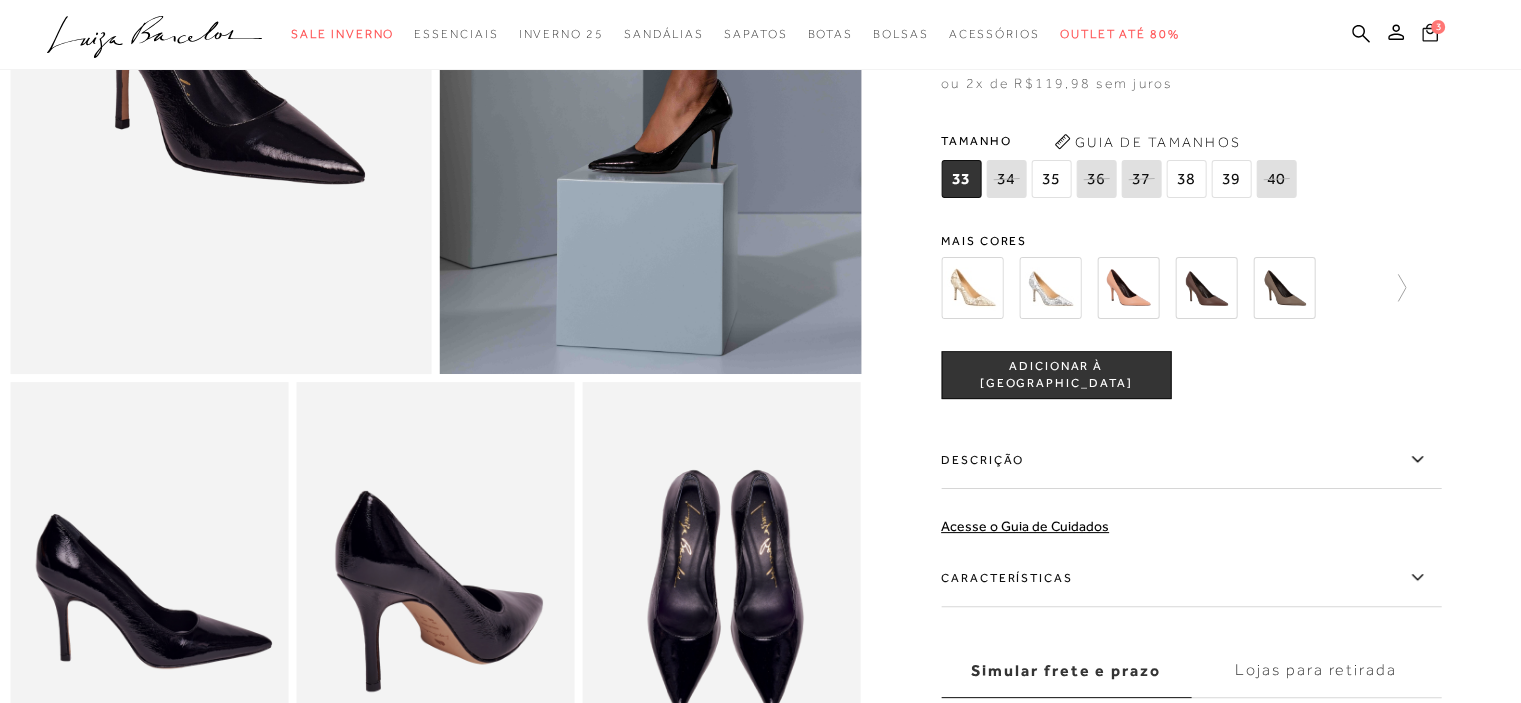 click on "3" at bounding box center (1430, 35) 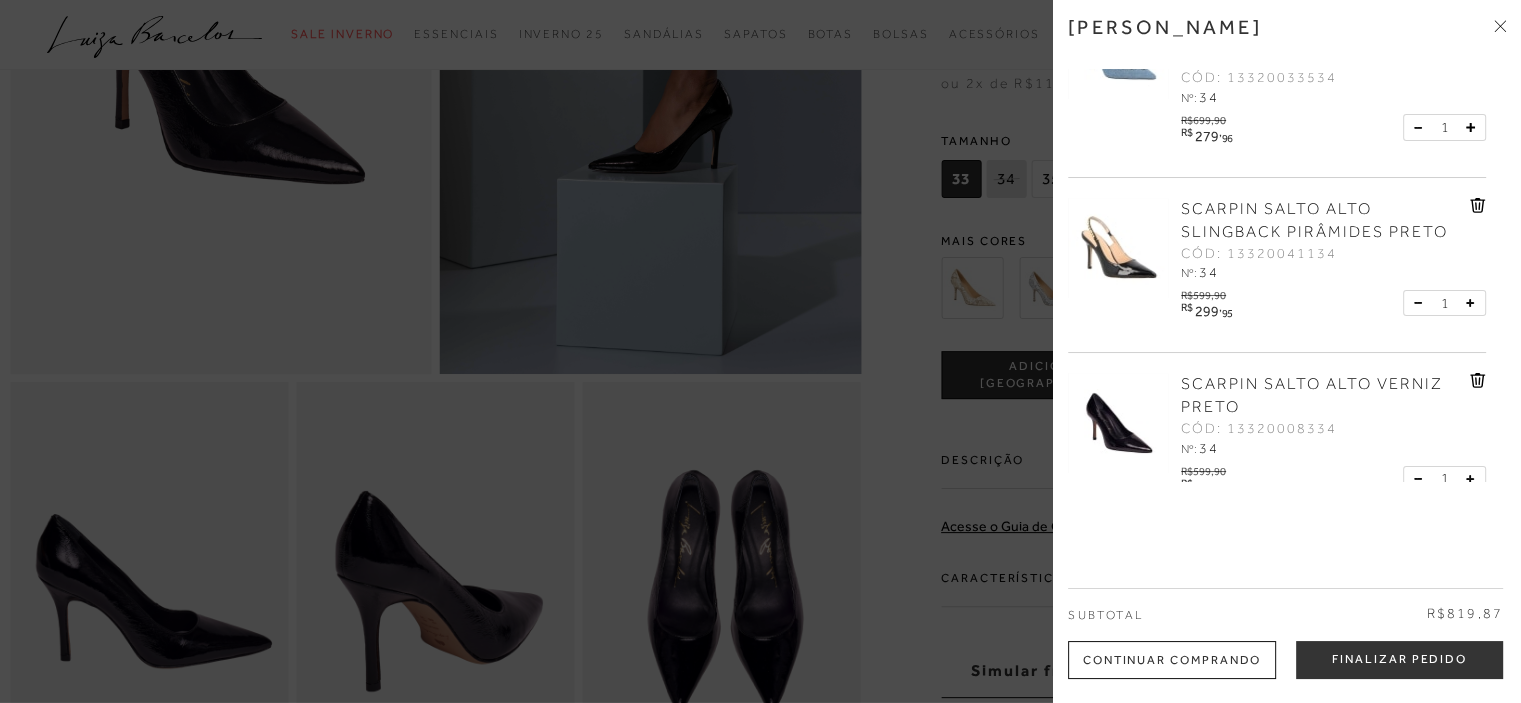 scroll, scrollTop: 180, scrollLeft: 0, axis: vertical 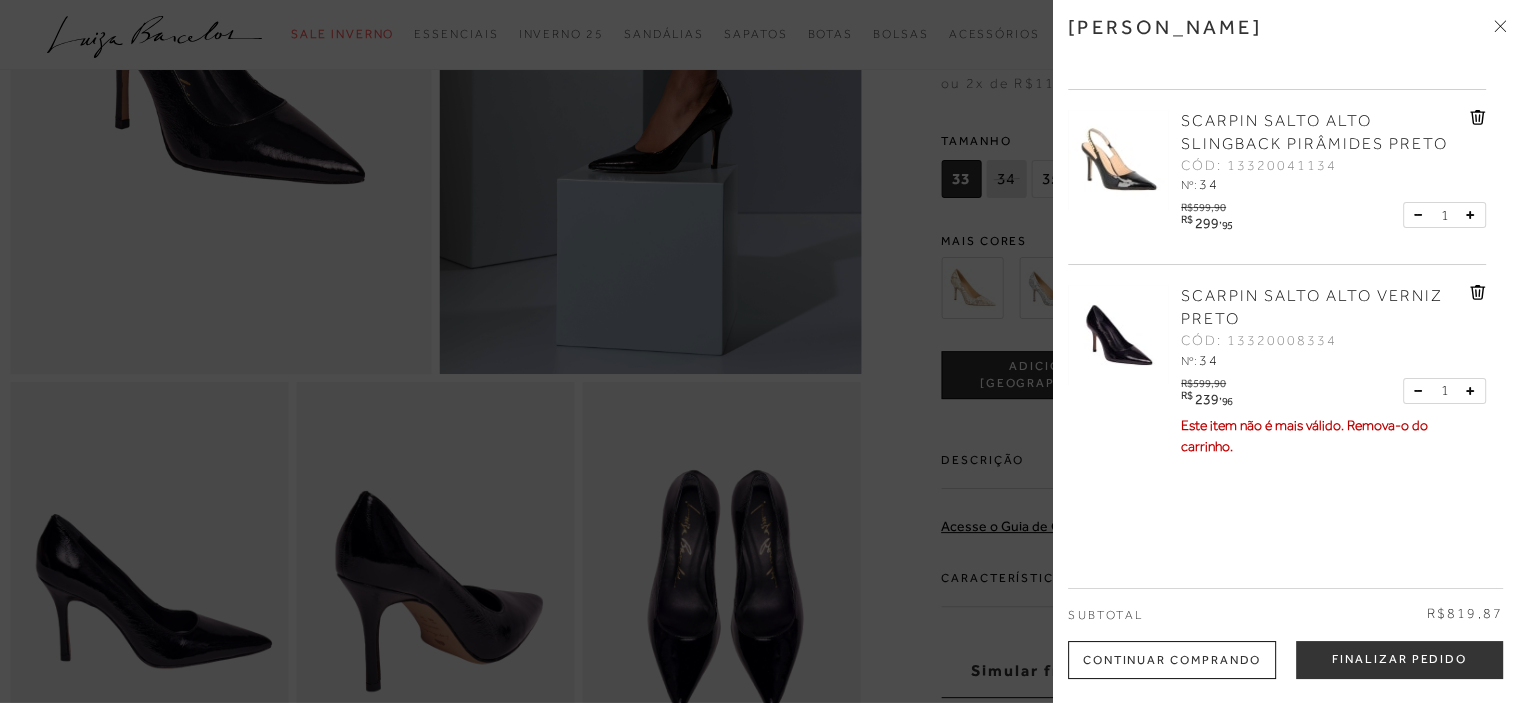 click 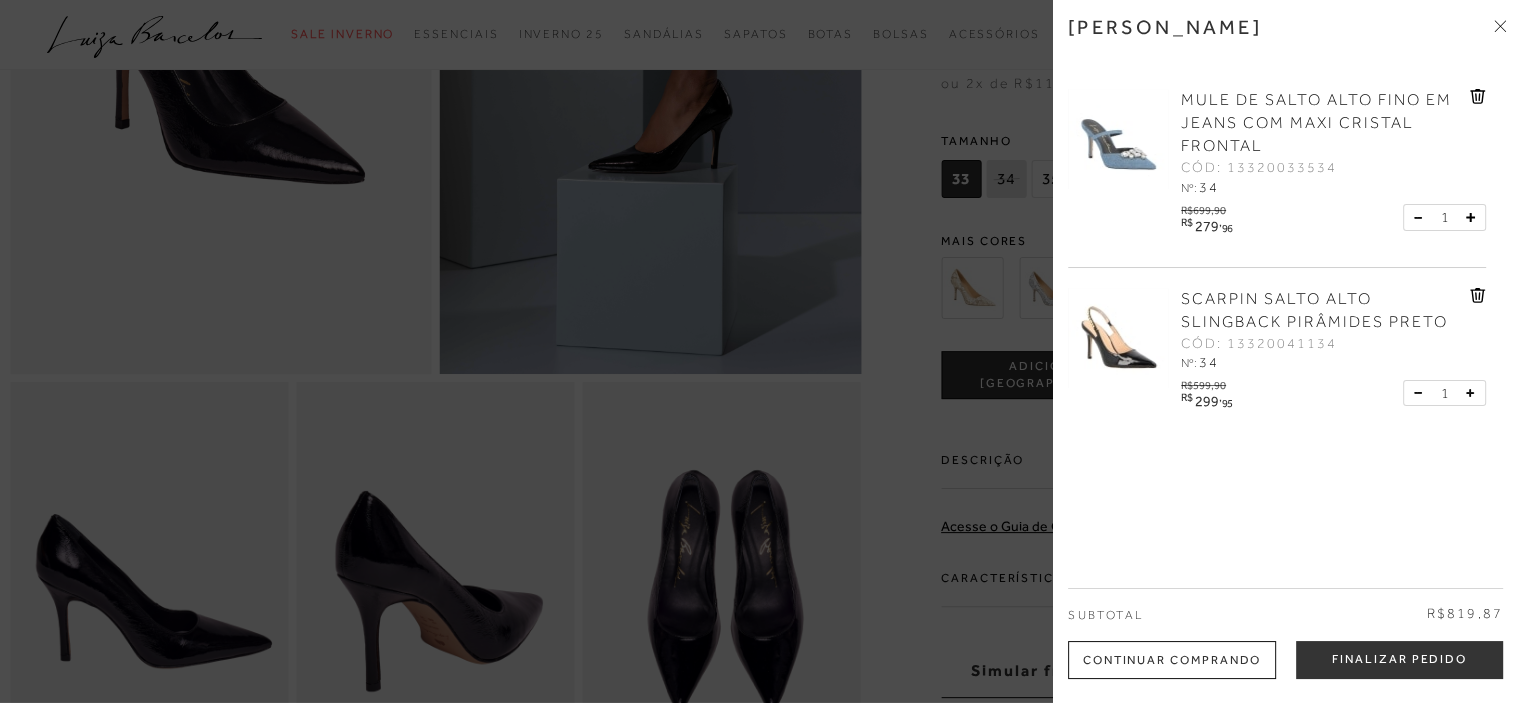 scroll, scrollTop: 0, scrollLeft: 0, axis: both 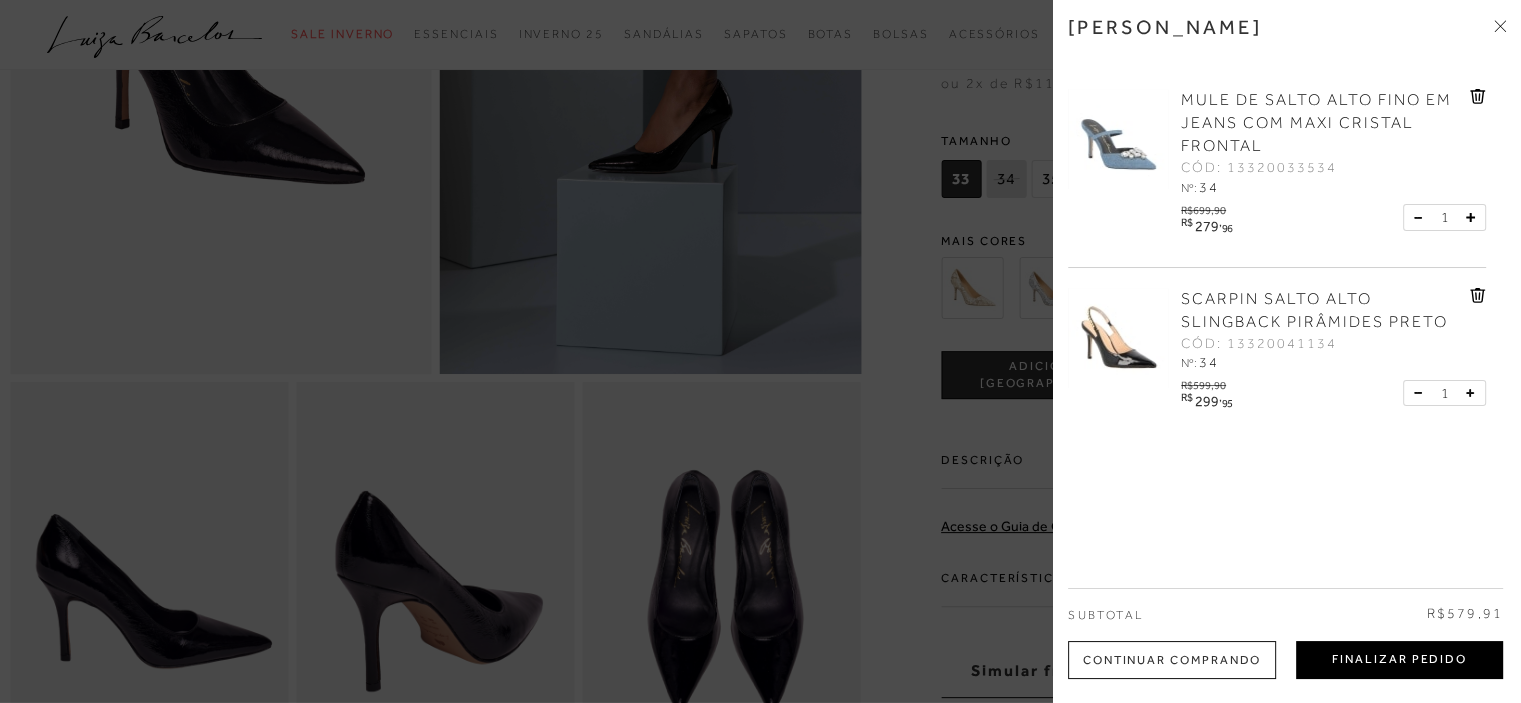 click on "Finalizar Pedido" at bounding box center [1399, 660] 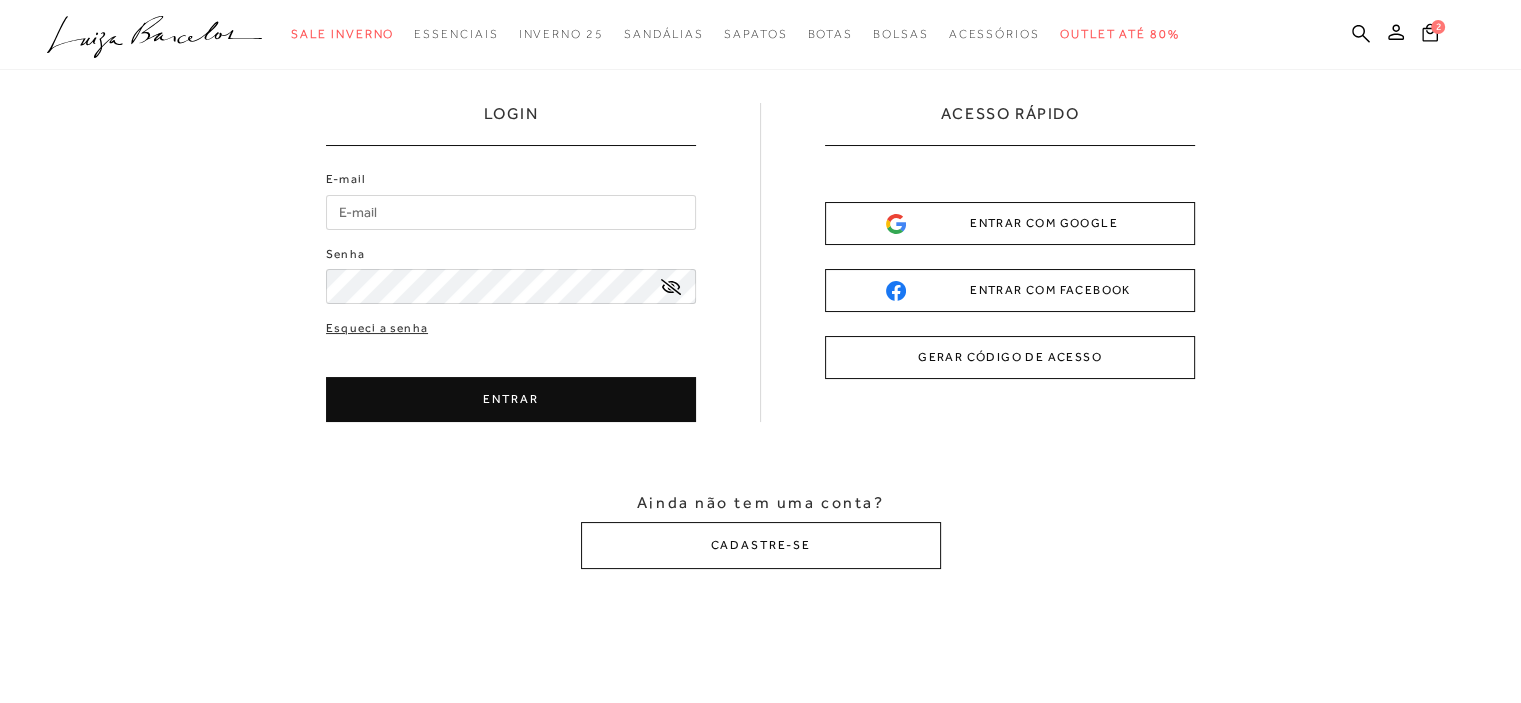 scroll, scrollTop: 0, scrollLeft: 0, axis: both 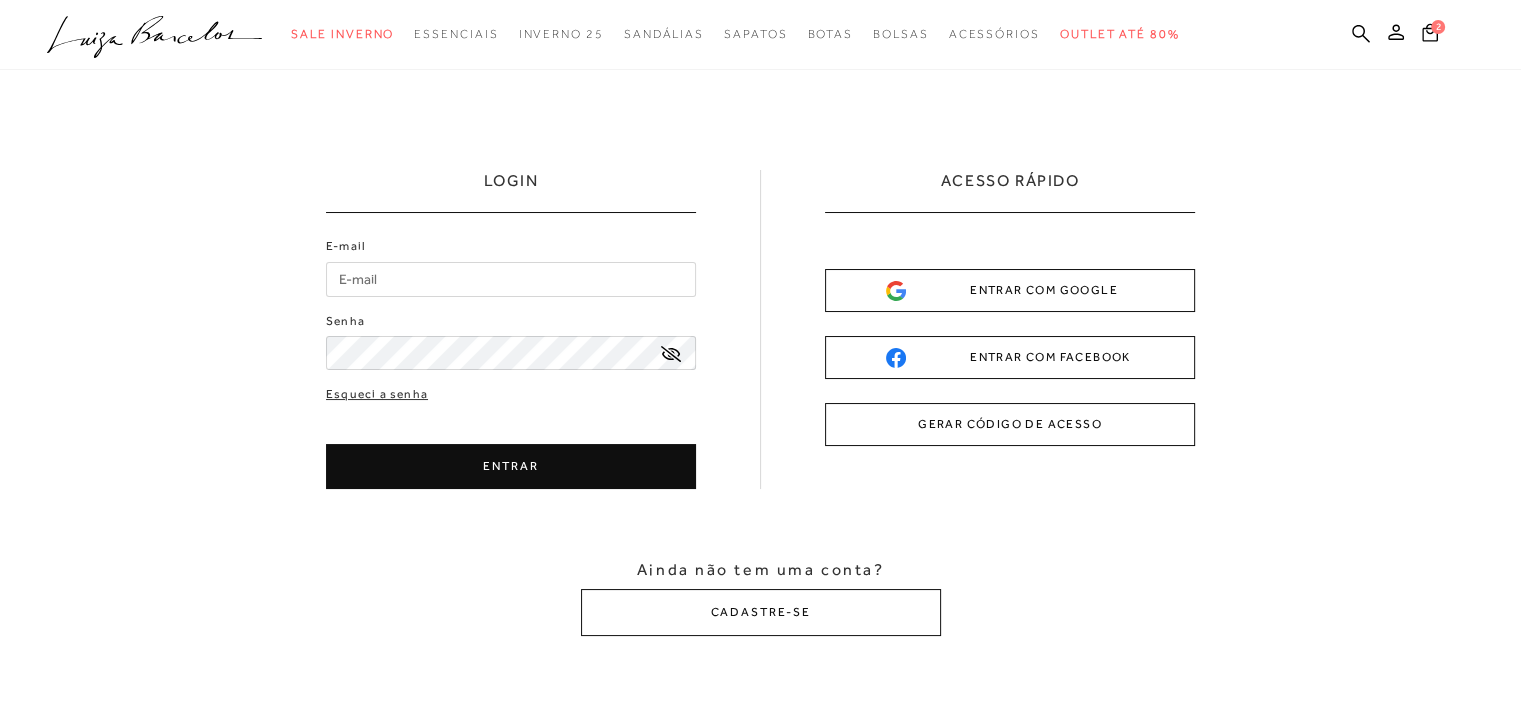 type on "matsumotop@gmail.com" 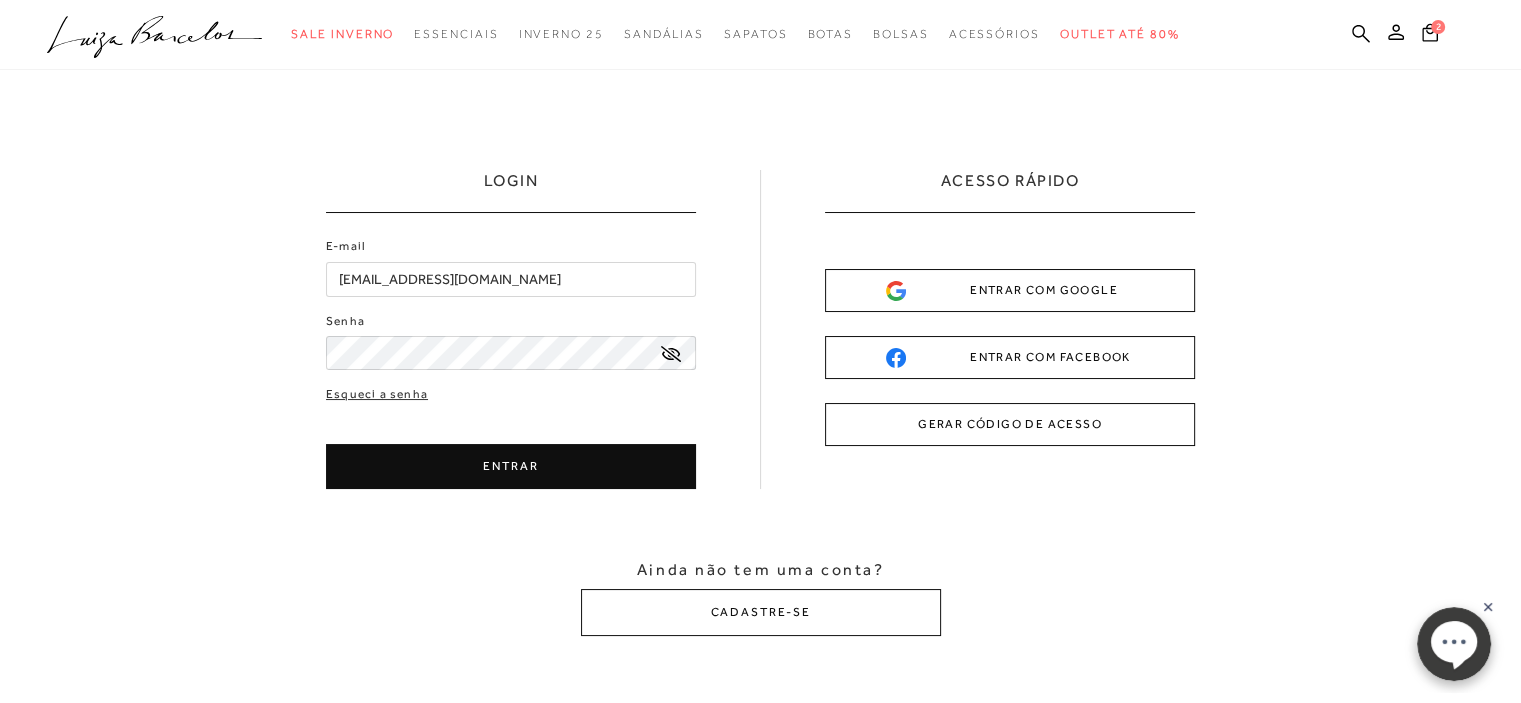 scroll, scrollTop: 0, scrollLeft: 0, axis: both 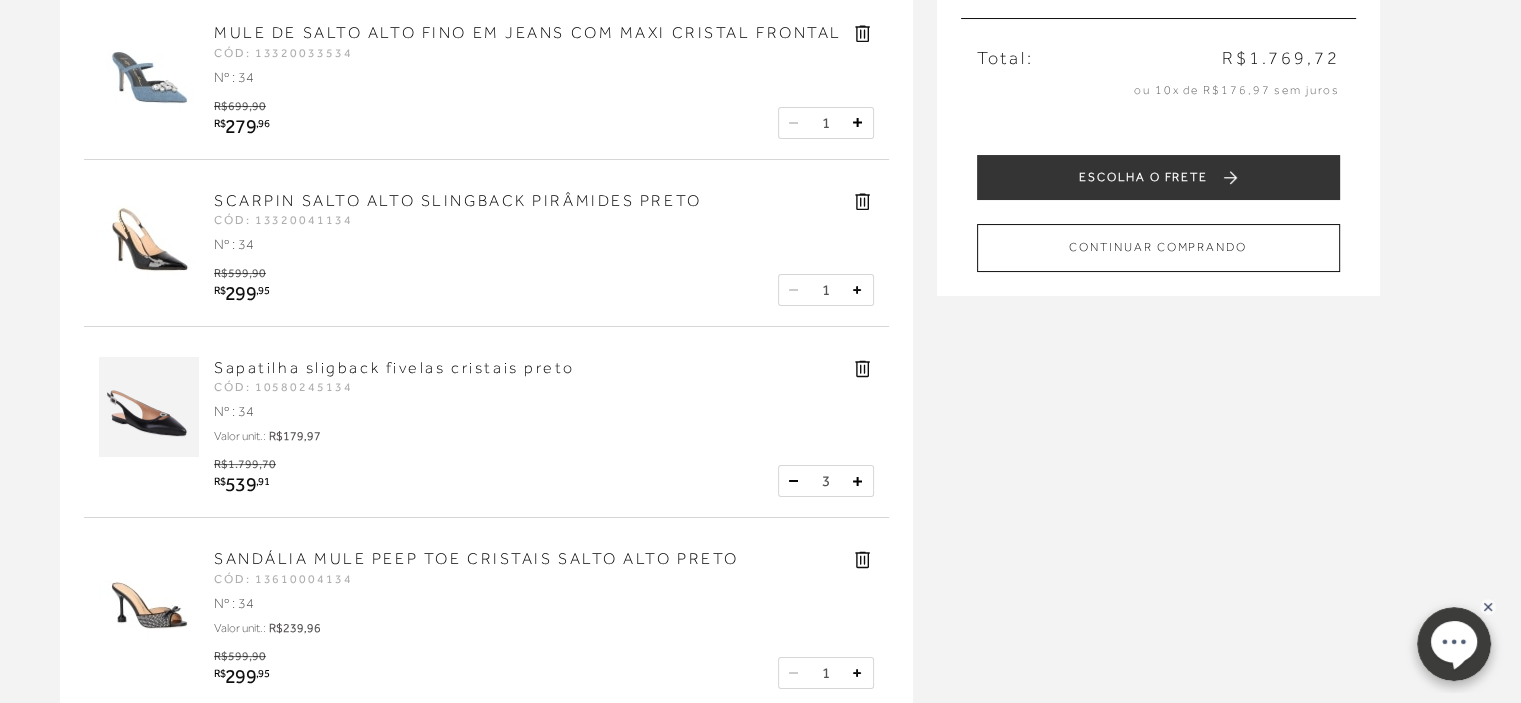 click 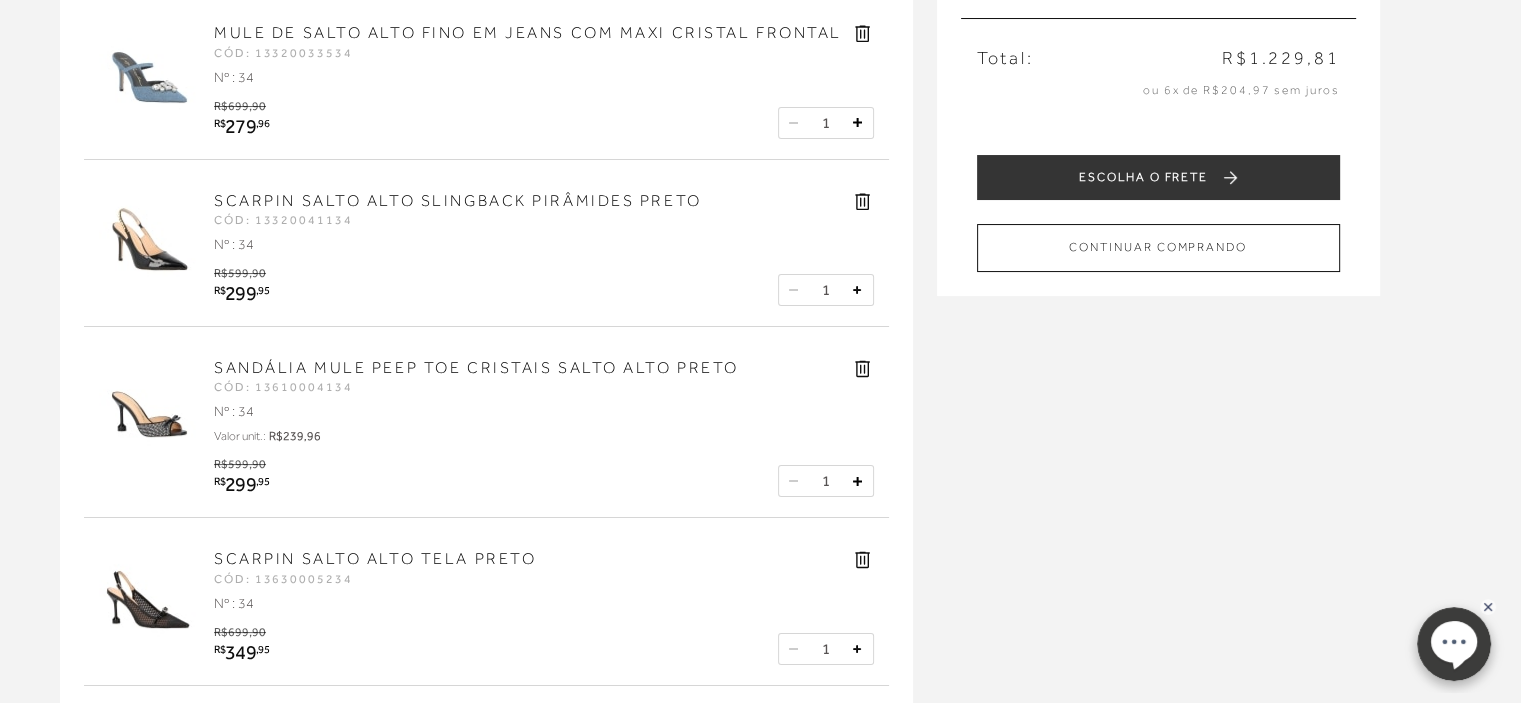 click 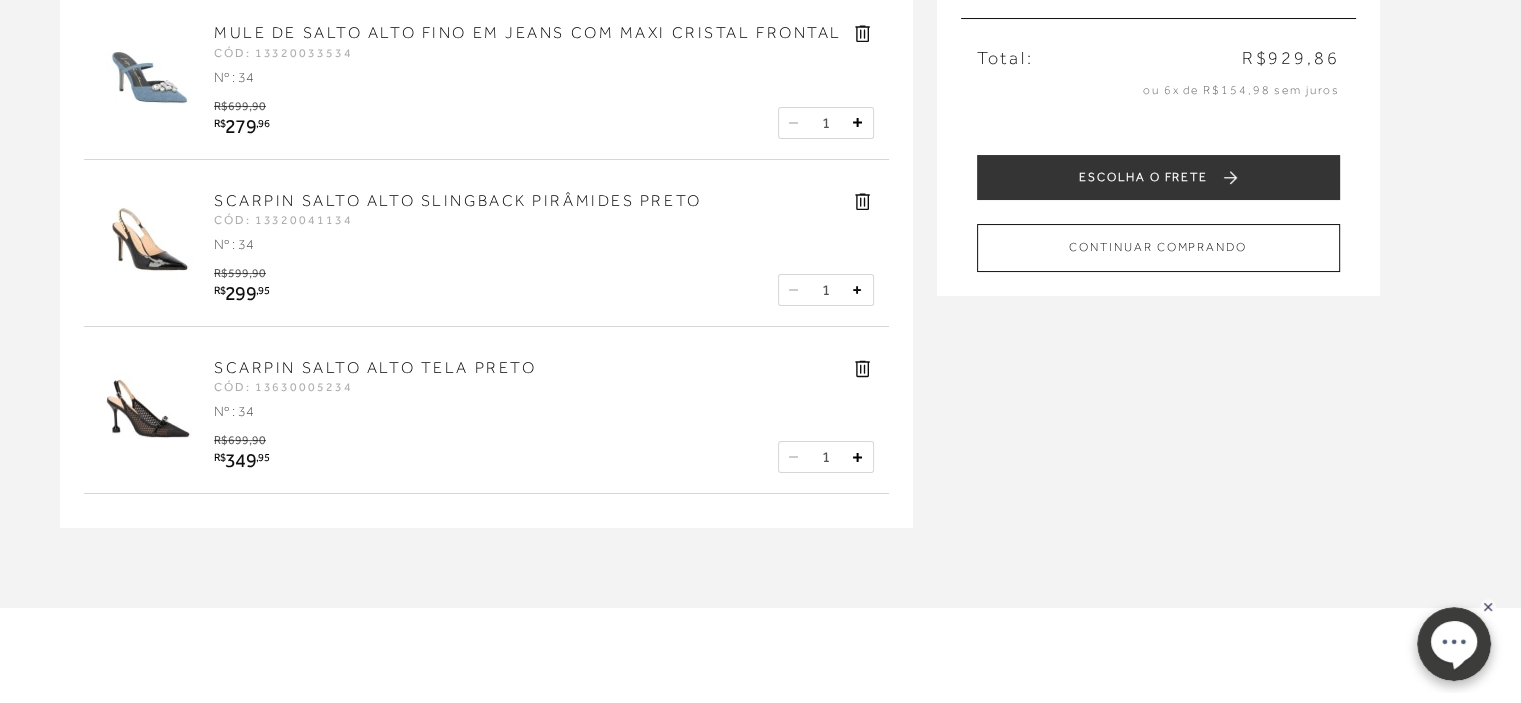 click 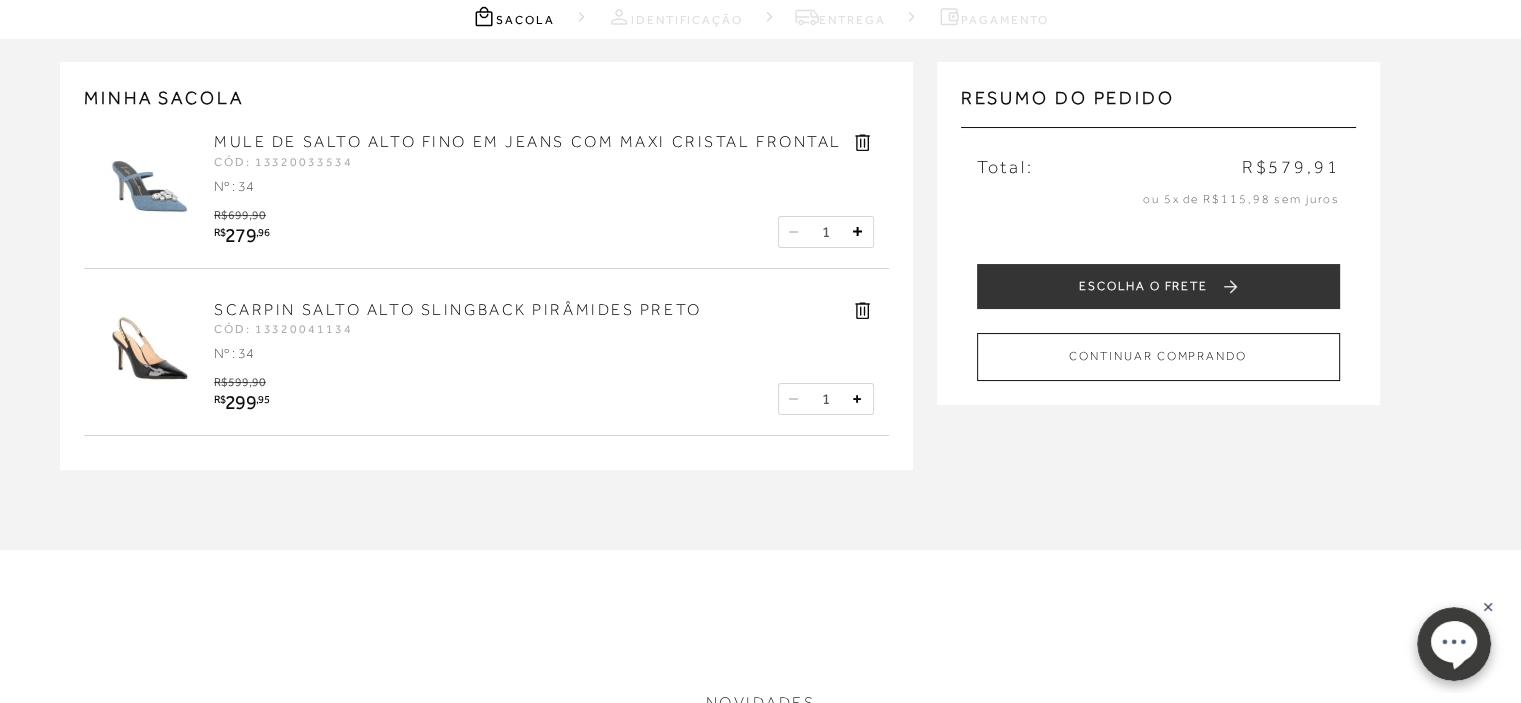 scroll, scrollTop: 0, scrollLeft: 0, axis: both 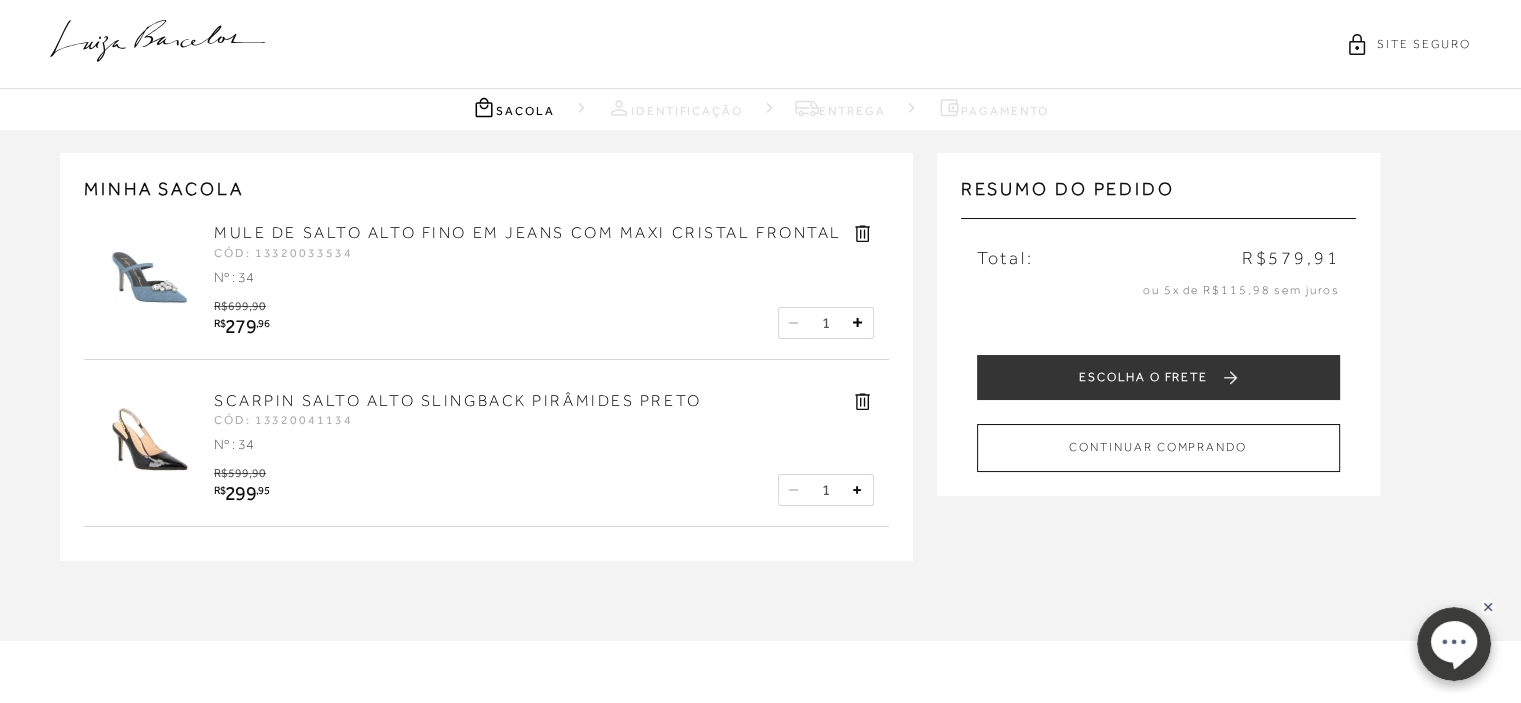 click at bounding box center (149, 440) 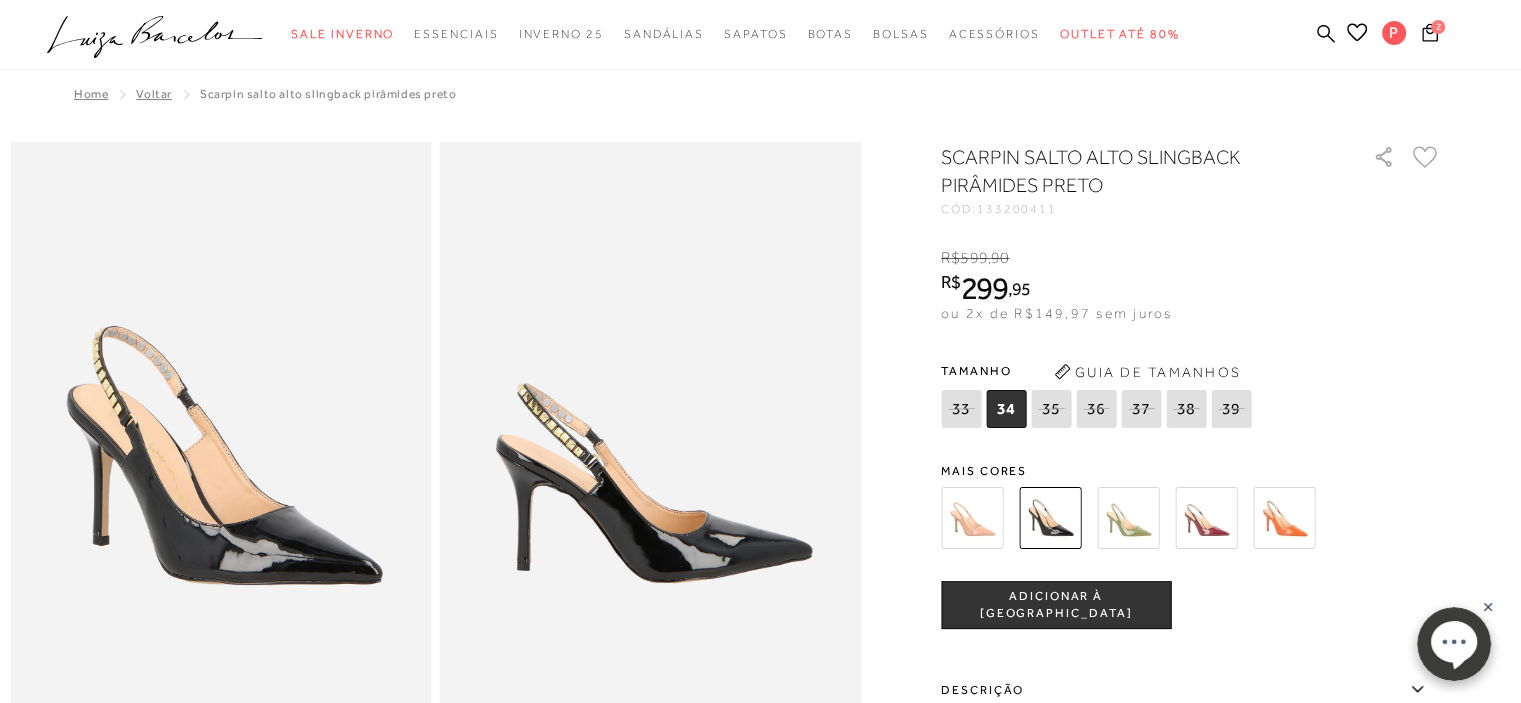 scroll, scrollTop: 0, scrollLeft: 0, axis: both 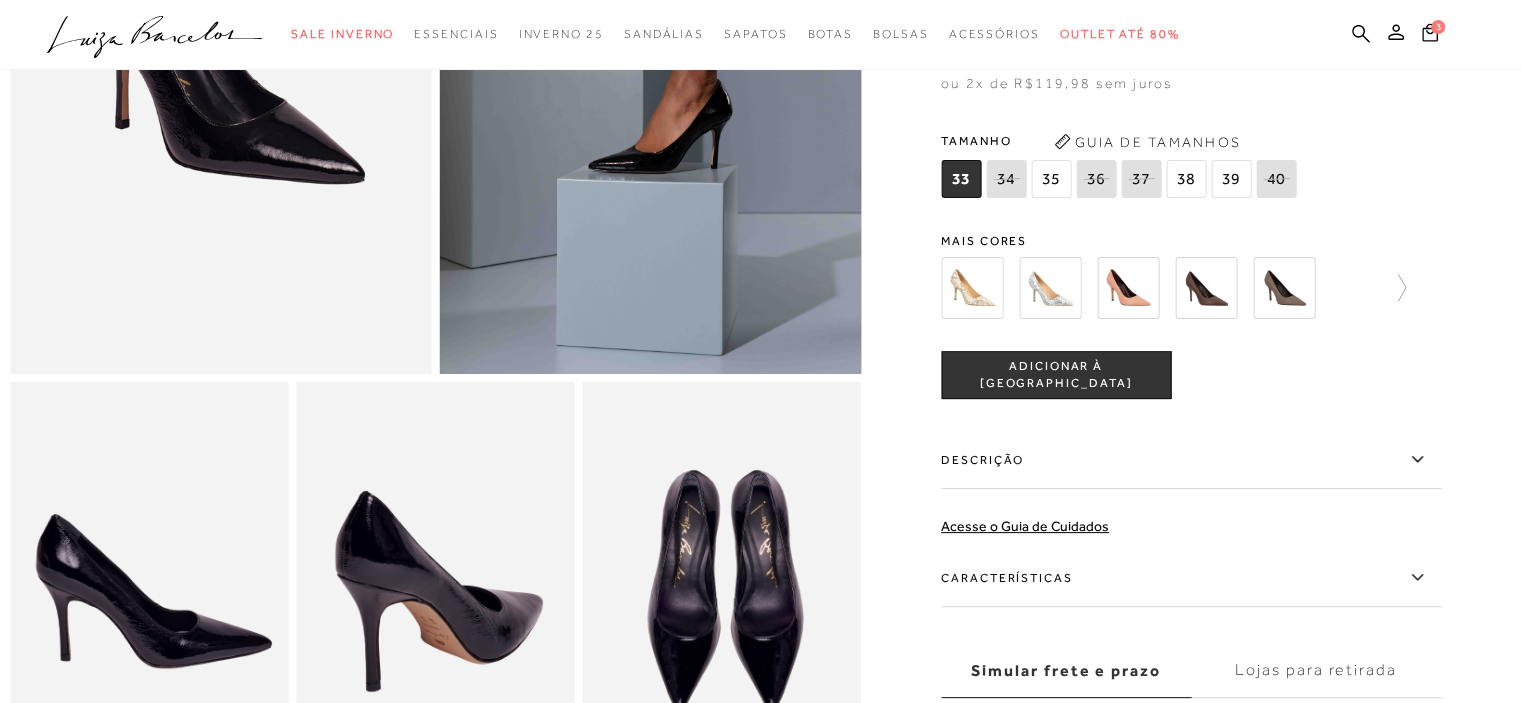 click 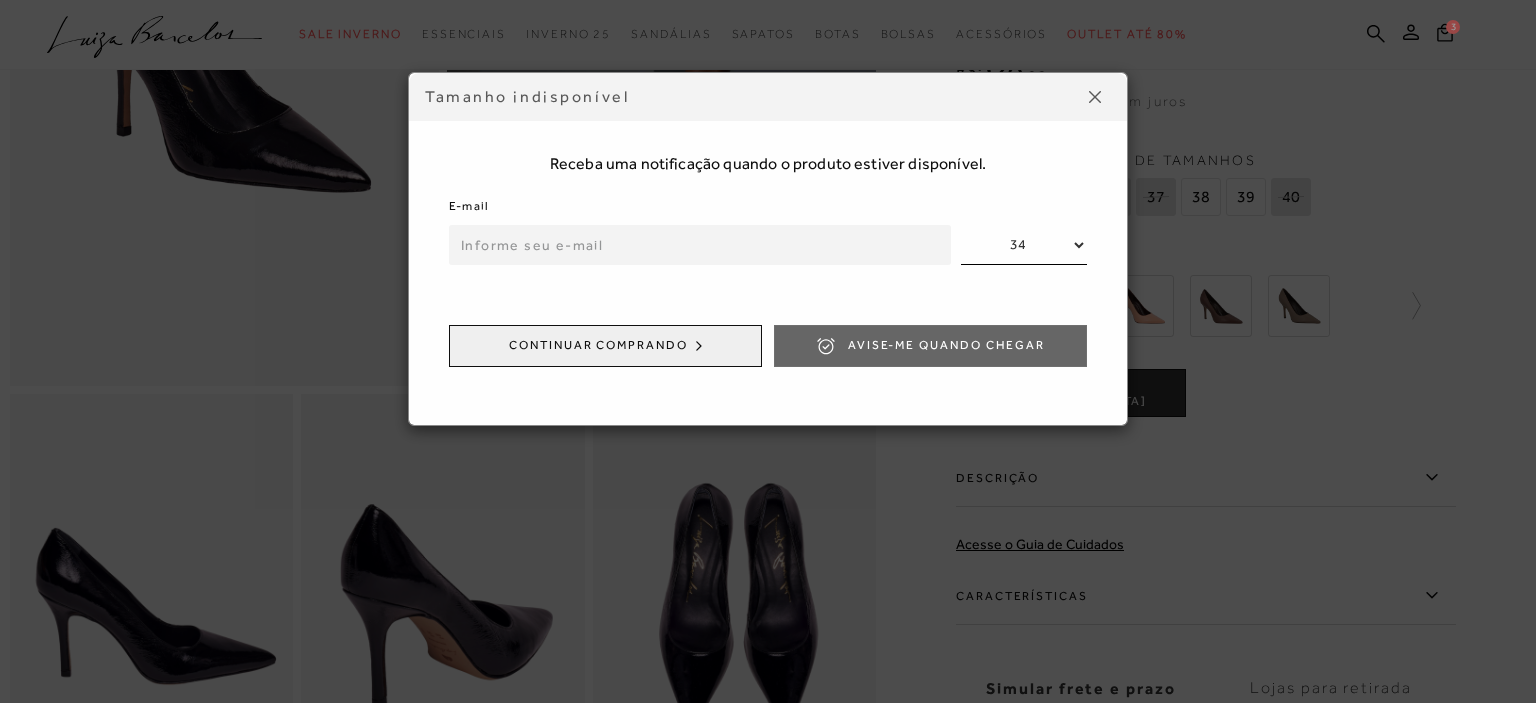 click at bounding box center (1095, 97) 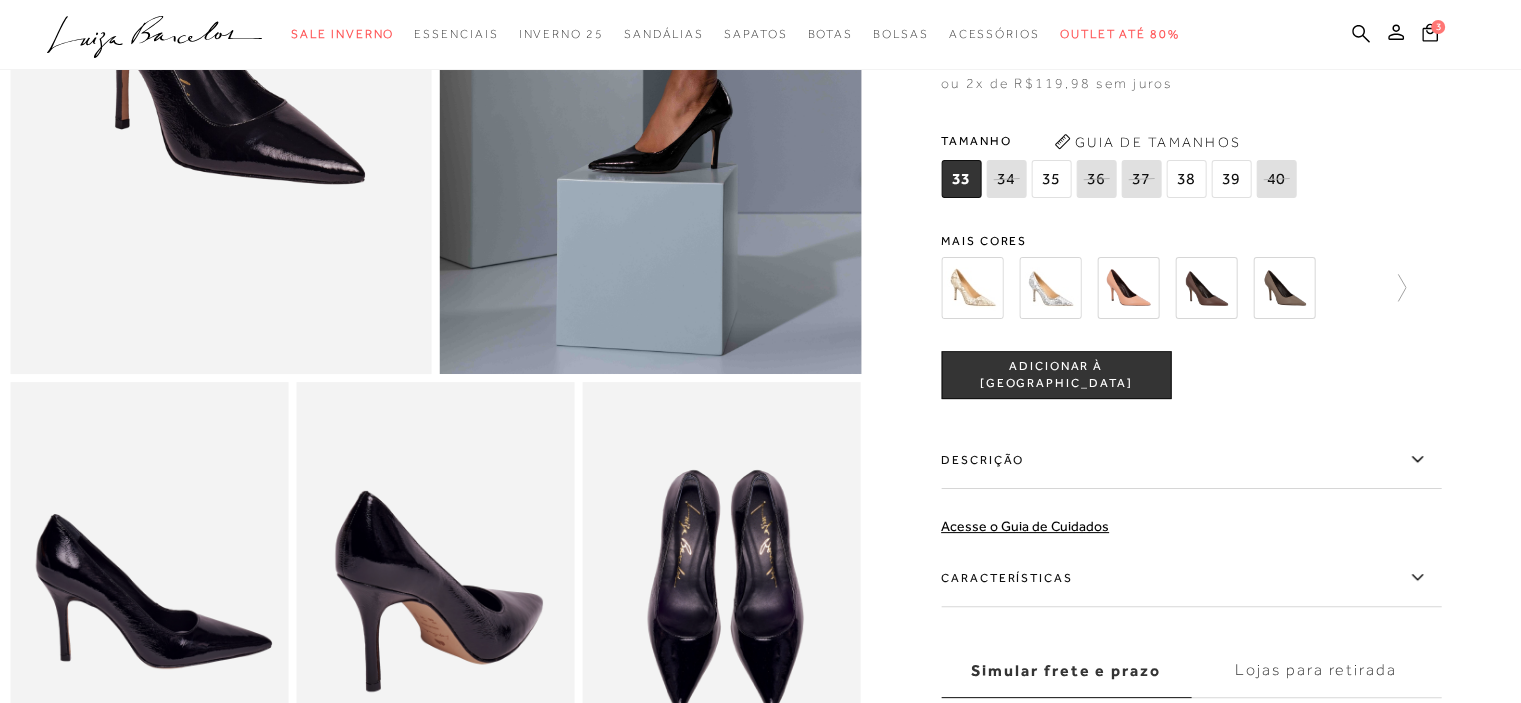 click on "Guia de Tamanhos" at bounding box center [1147, 142] 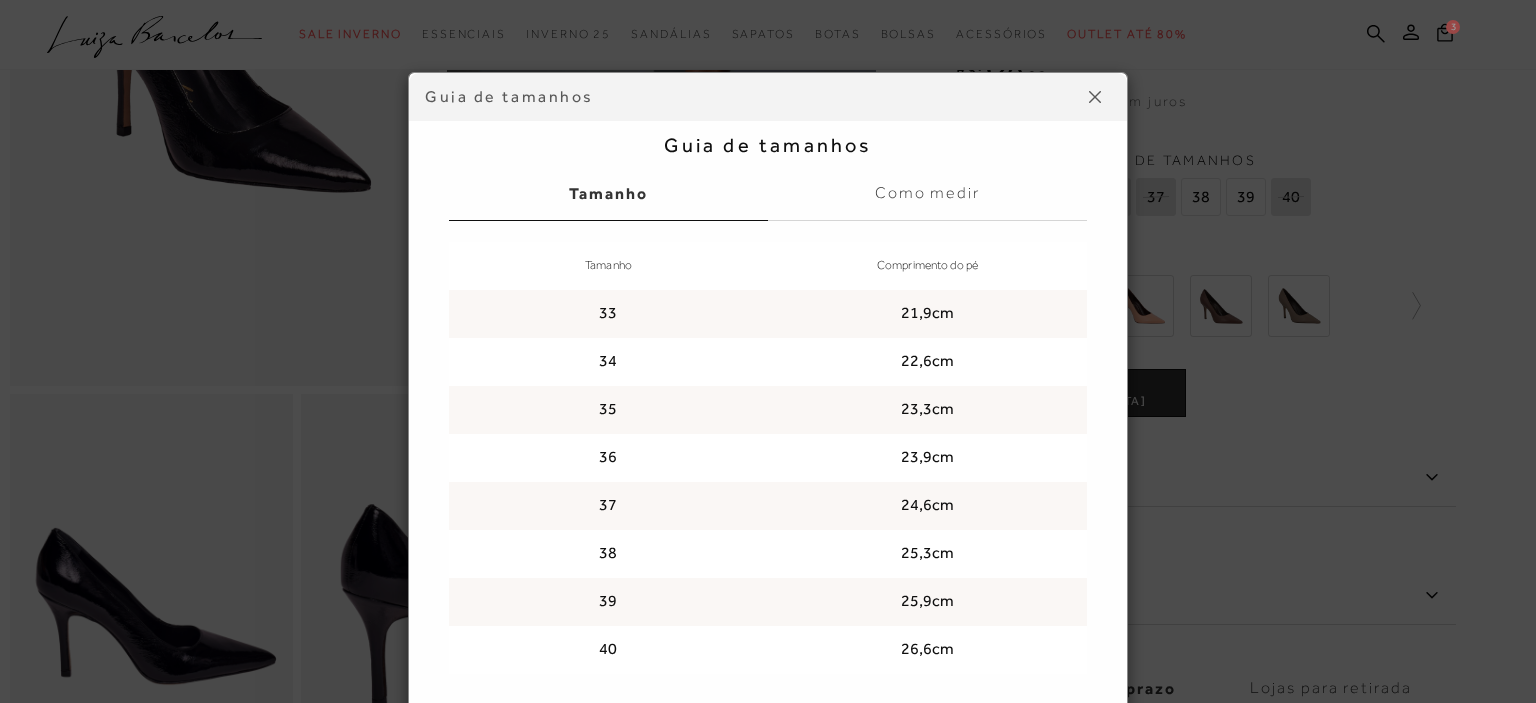 click at bounding box center (1095, 97) 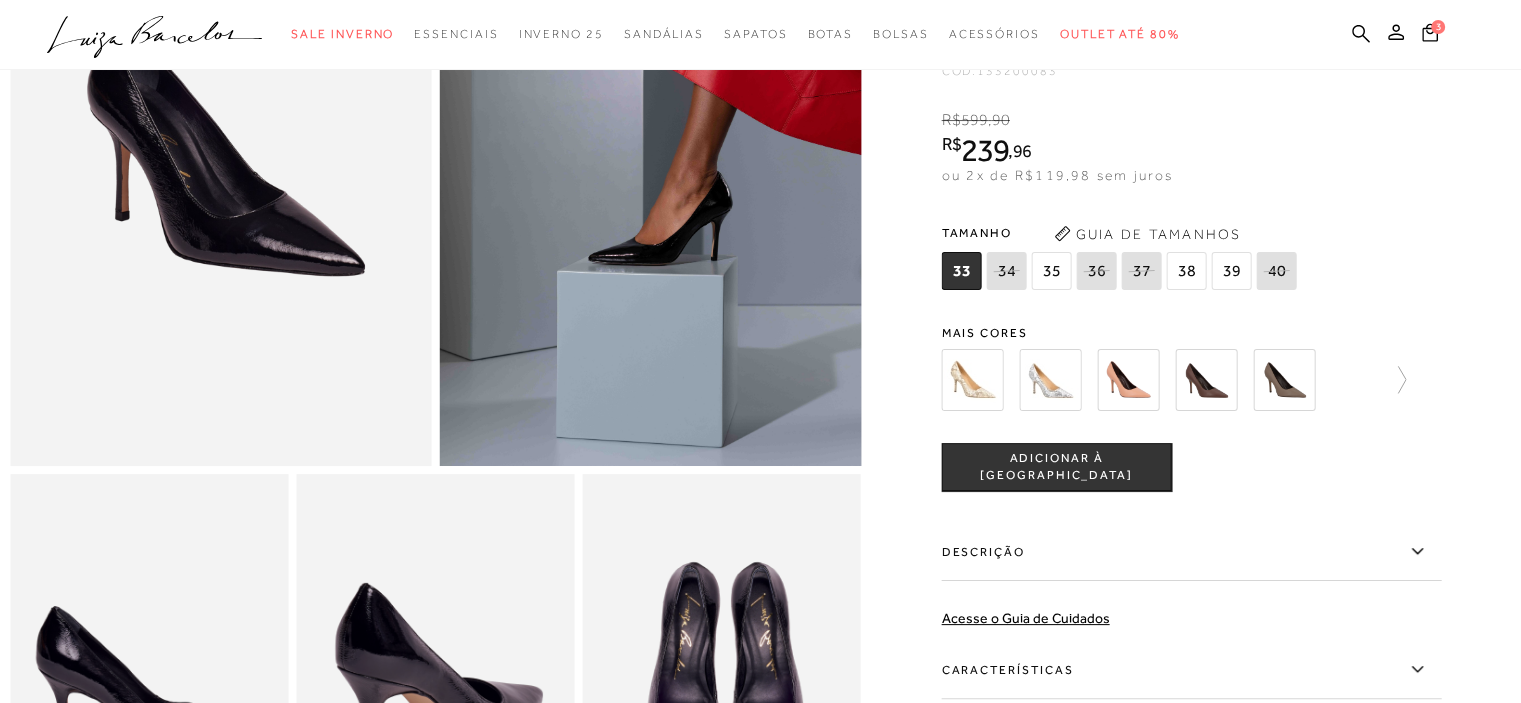 scroll, scrollTop: 300, scrollLeft: 0, axis: vertical 